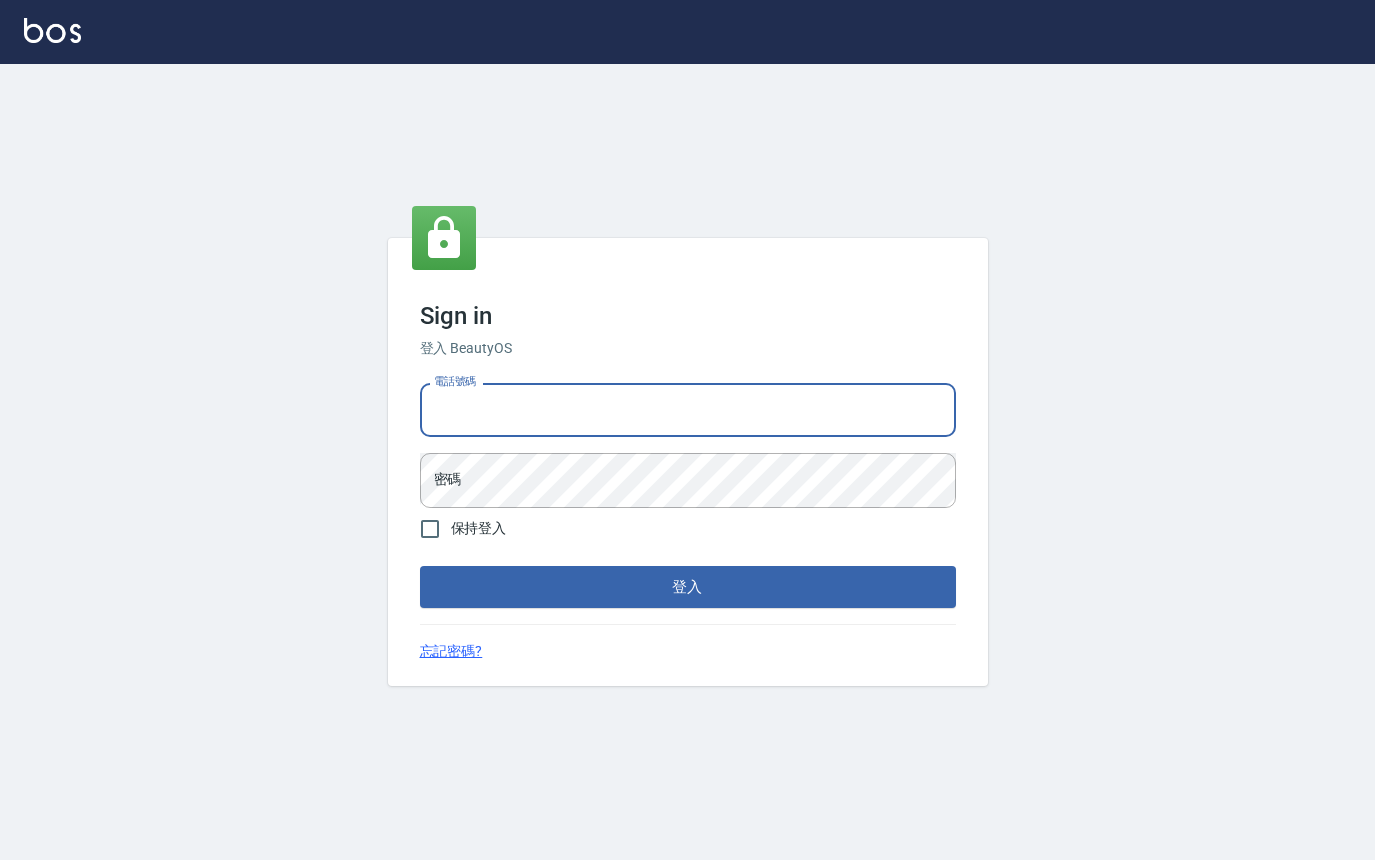 scroll, scrollTop: 0, scrollLeft: 0, axis: both 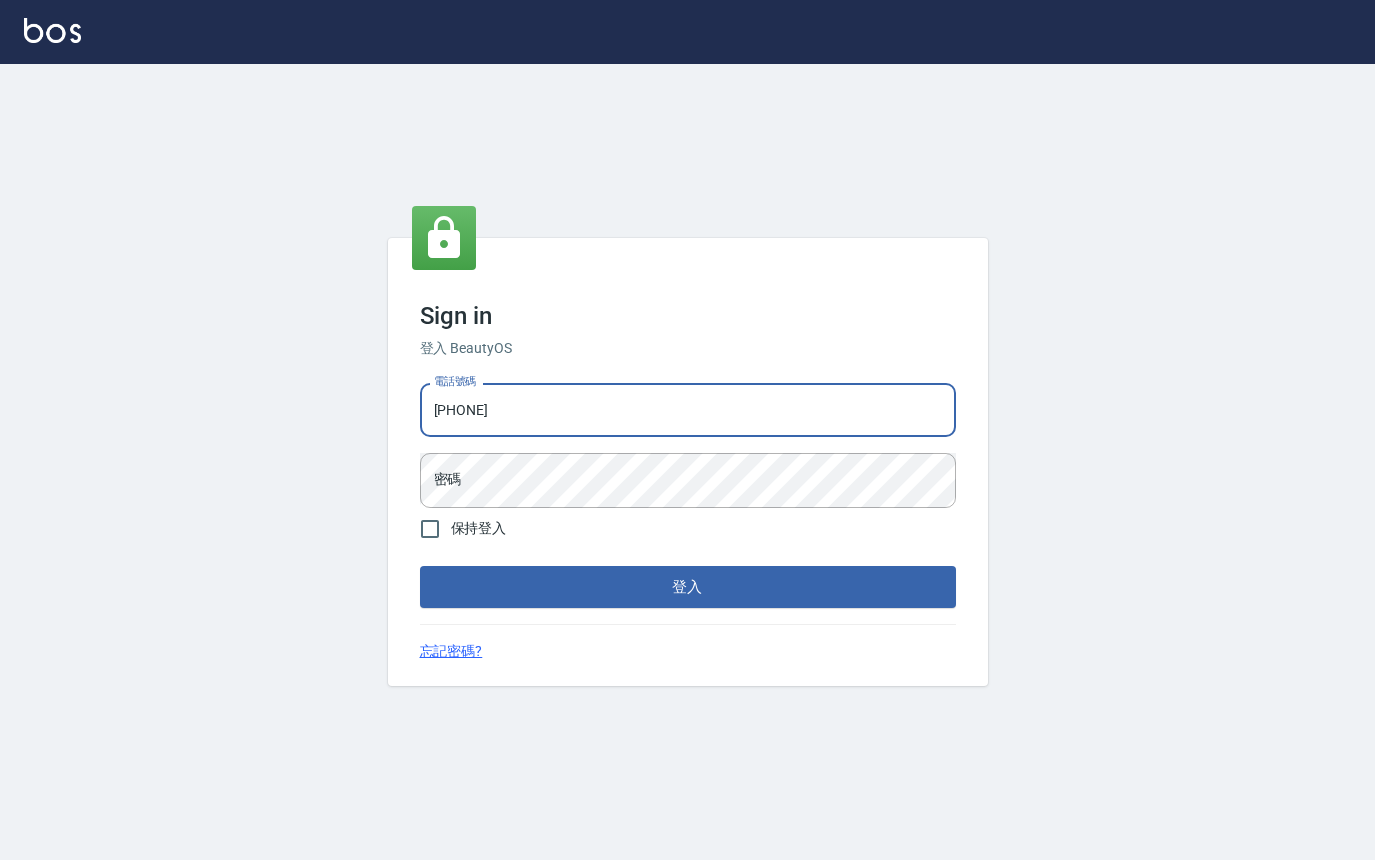 click on "登入" at bounding box center (688, 587) 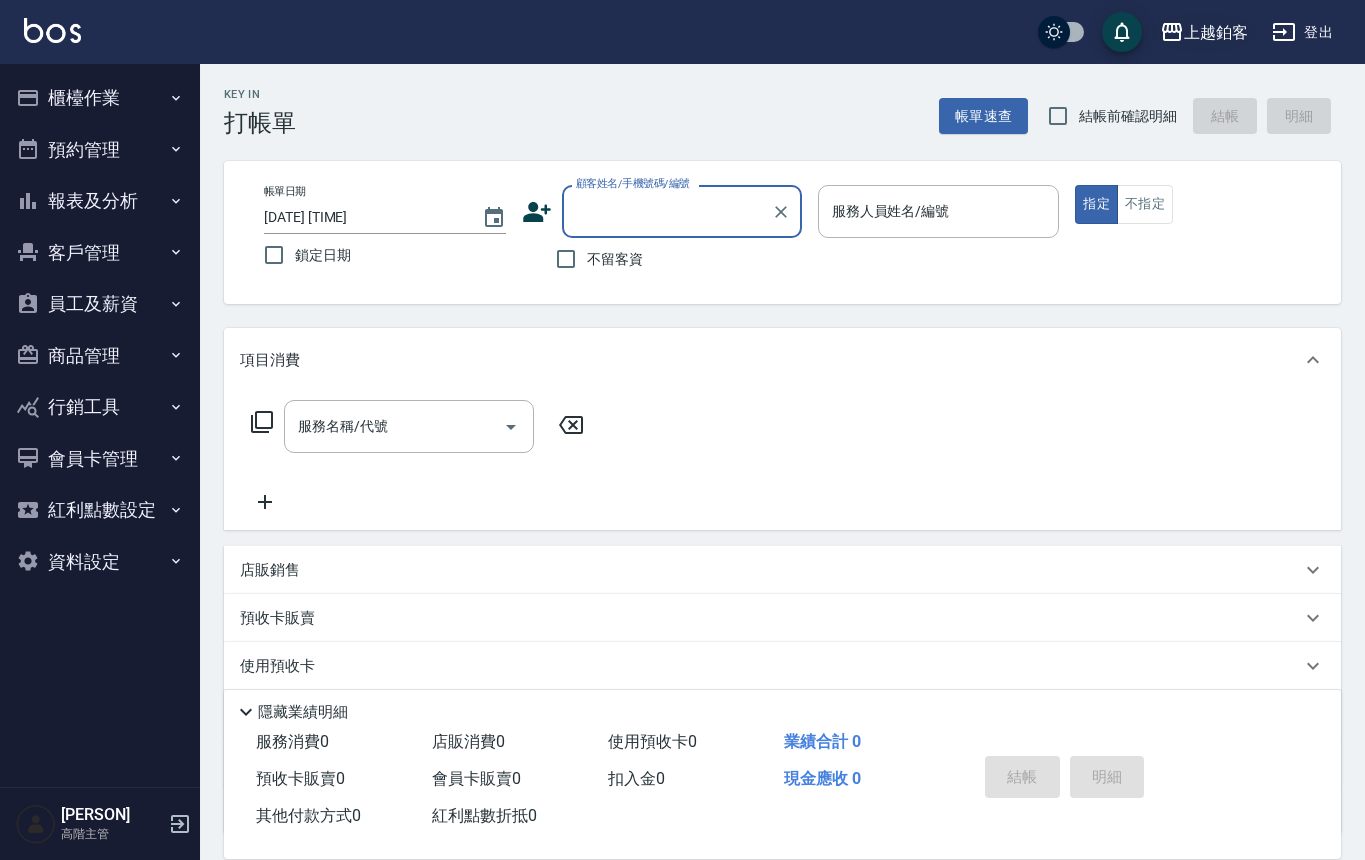 click on "上越鉑客" at bounding box center [1216, 32] 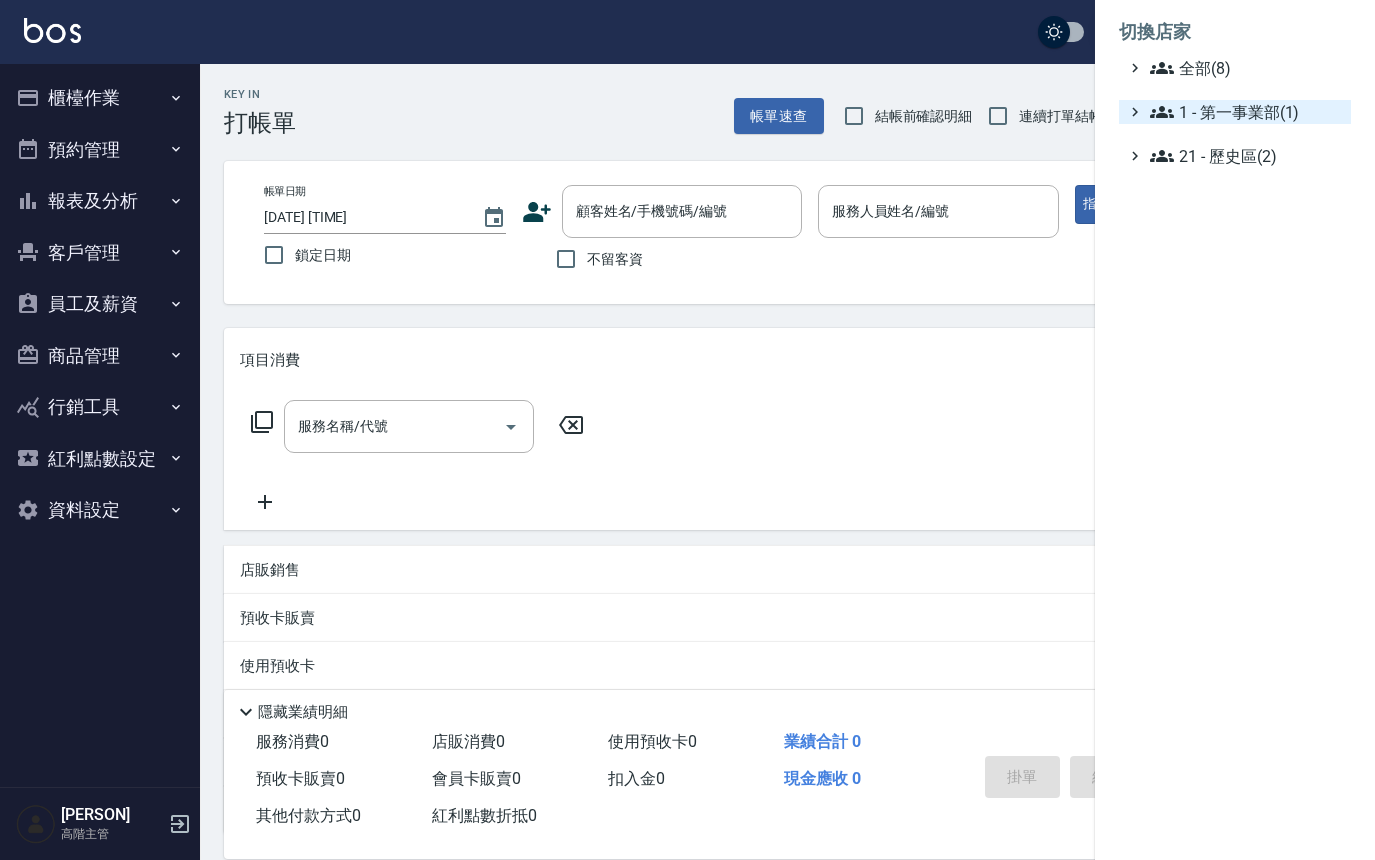 click on "1 - 第一事業部(1)" at bounding box center [1246, 112] 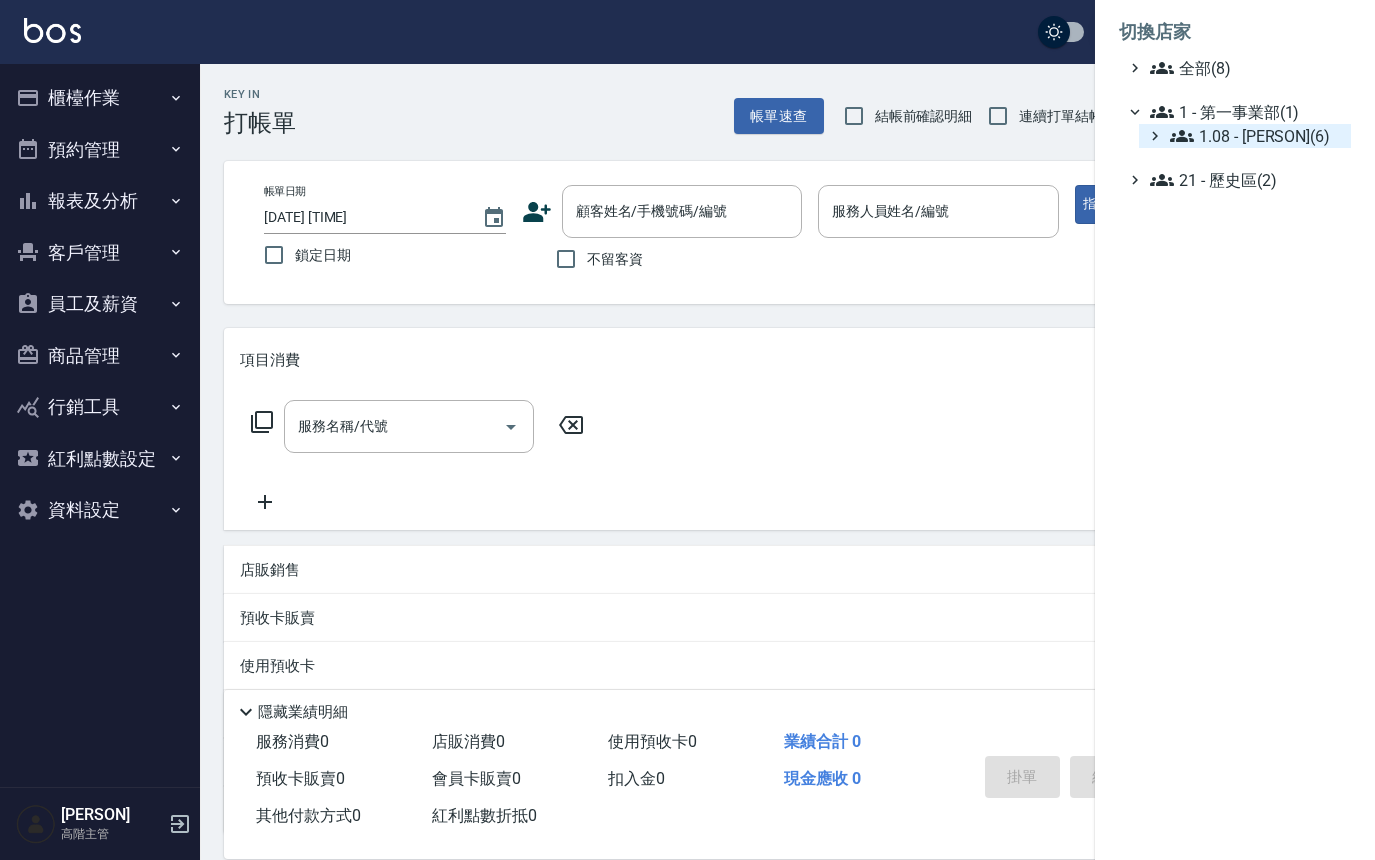 click on "1.08 - 張晉瑋(6)" at bounding box center [1256, 136] 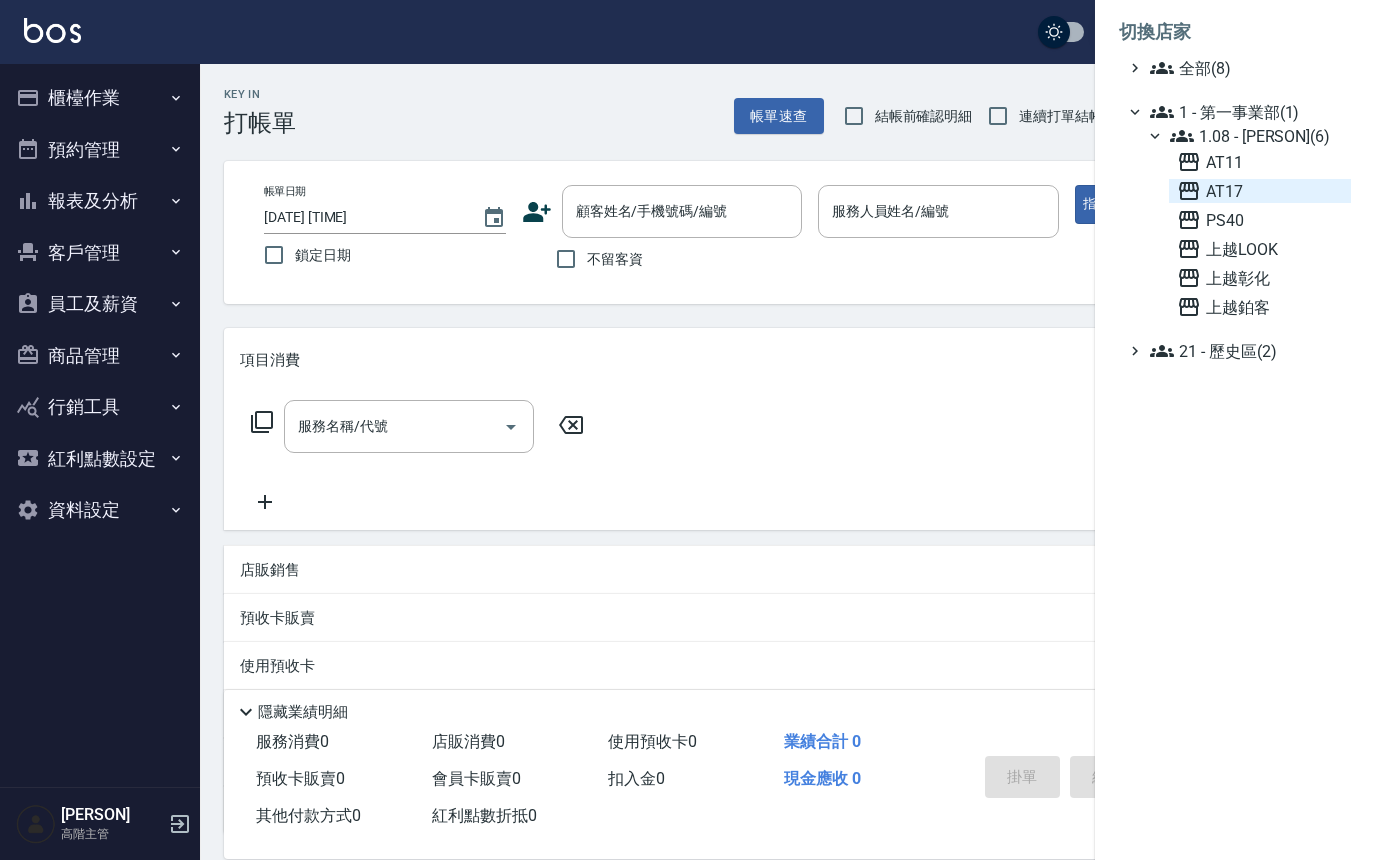 click on "AT17" at bounding box center (1260, 191) 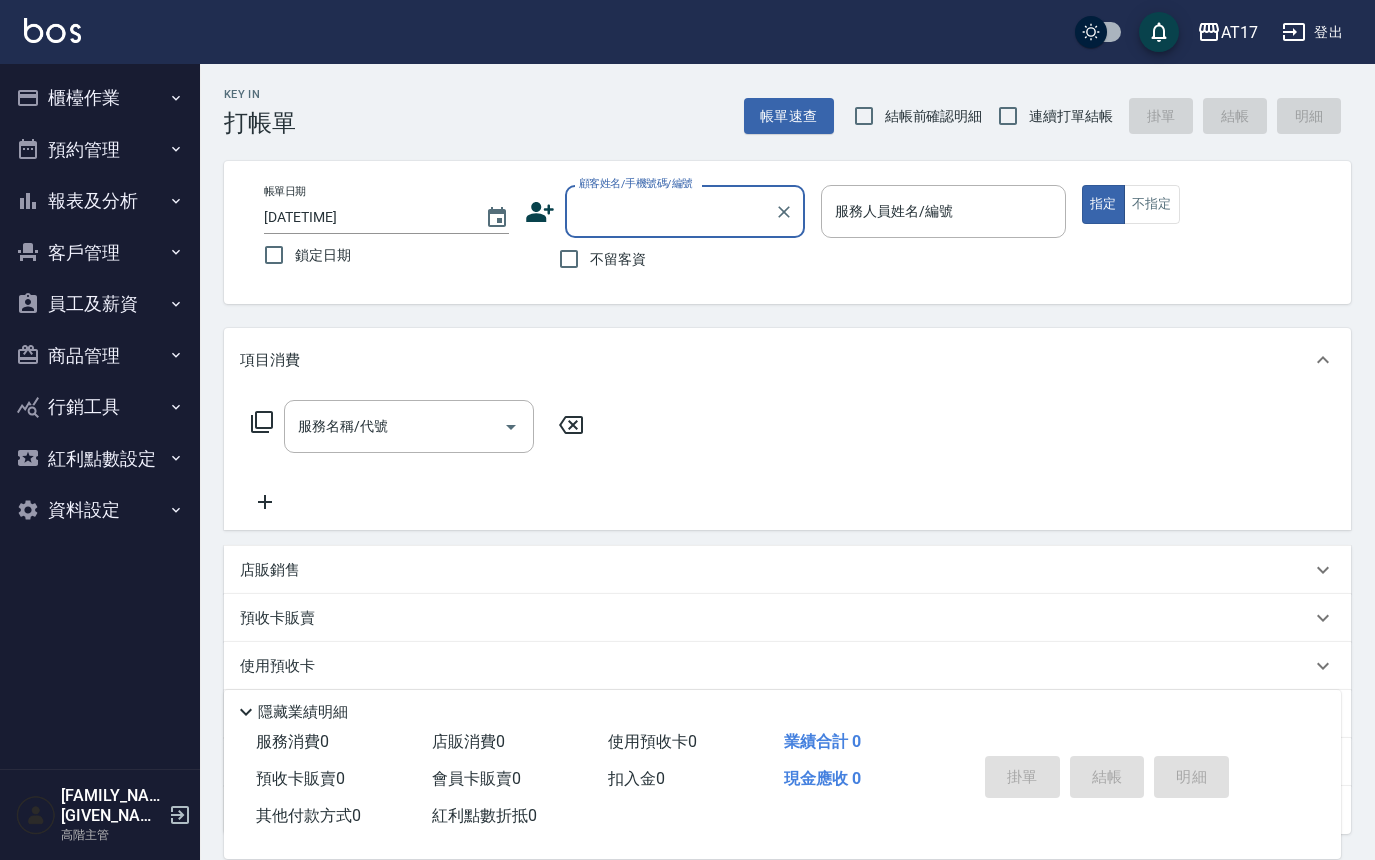 scroll, scrollTop: 0, scrollLeft: 0, axis: both 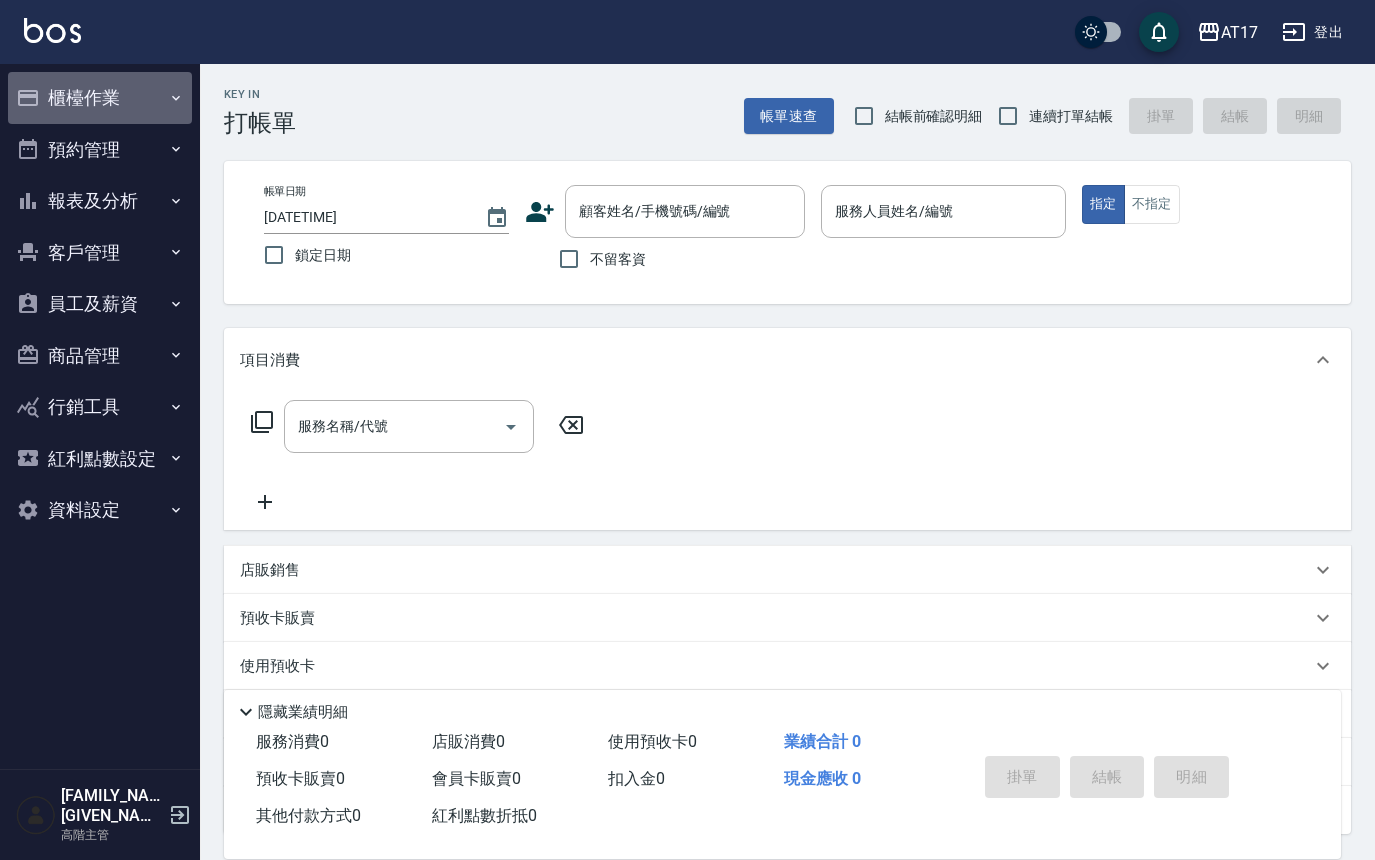 click on "櫃檯作業" at bounding box center [100, 98] 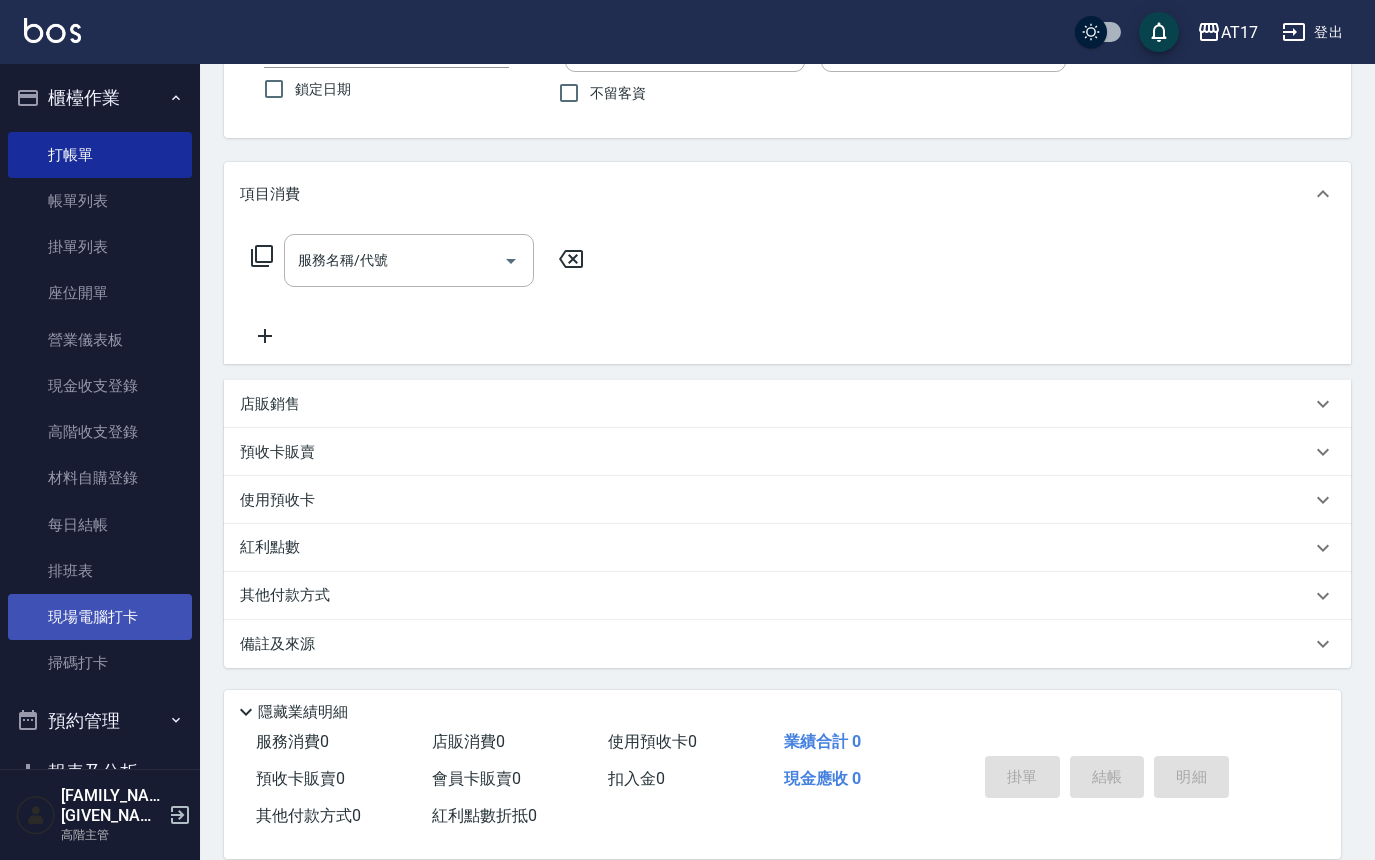 scroll, scrollTop: 166, scrollLeft: 0, axis: vertical 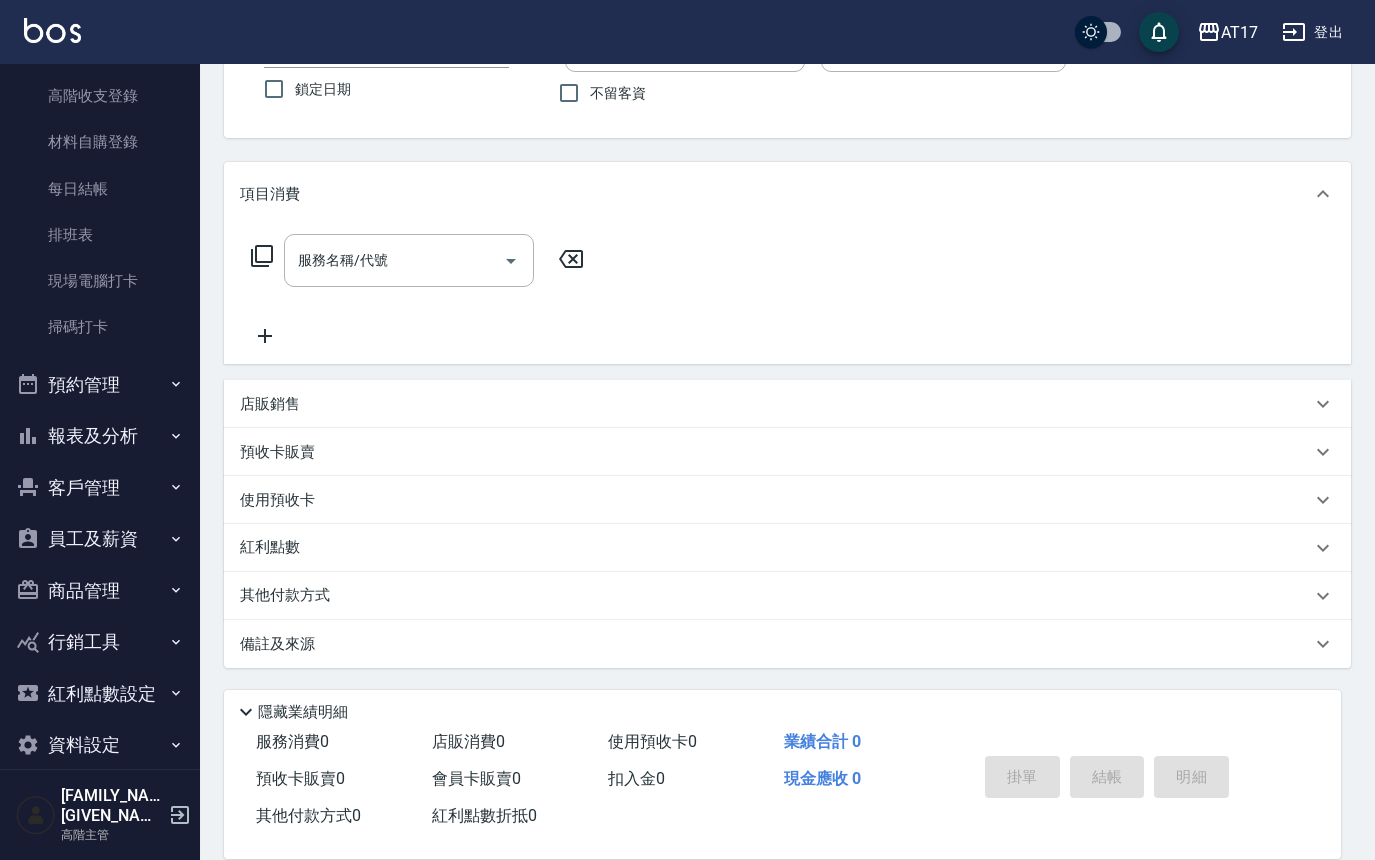click on "資料設定" at bounding box center (100, 745) 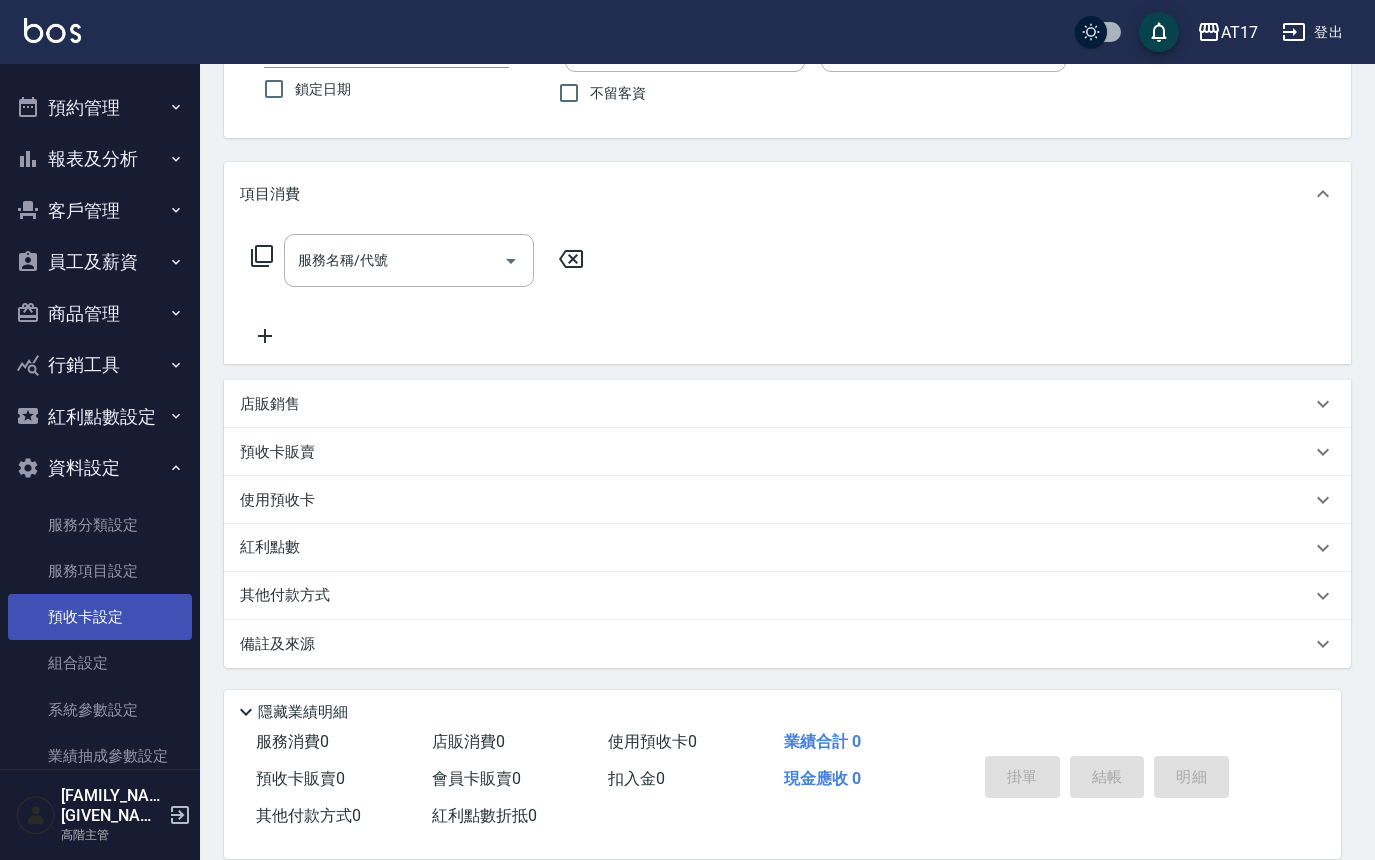 scroll, scrollTop: 614, scrollLeft: 0, axis: vertical 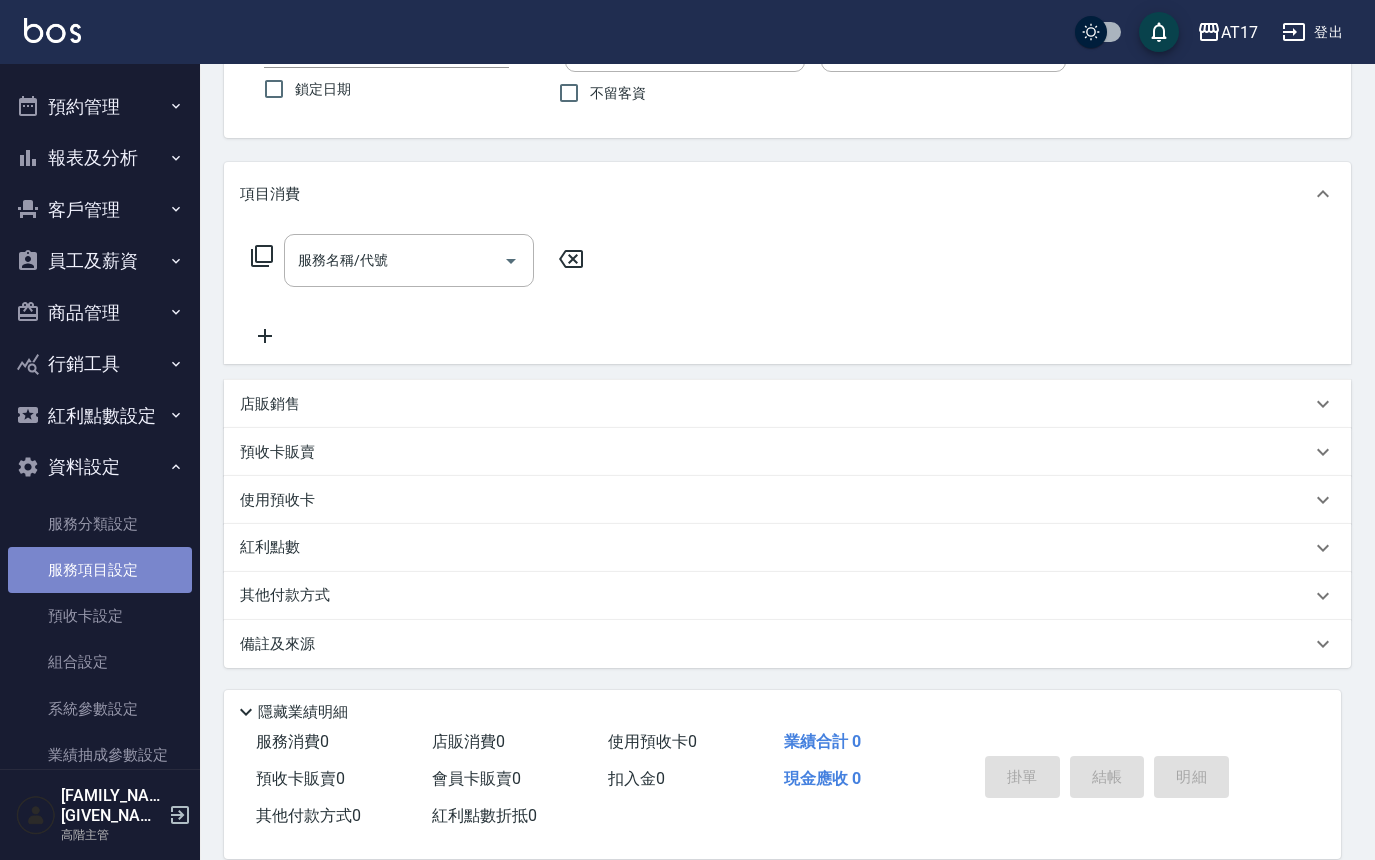 click on "服務項目設定" at bounding box center (100, 570) 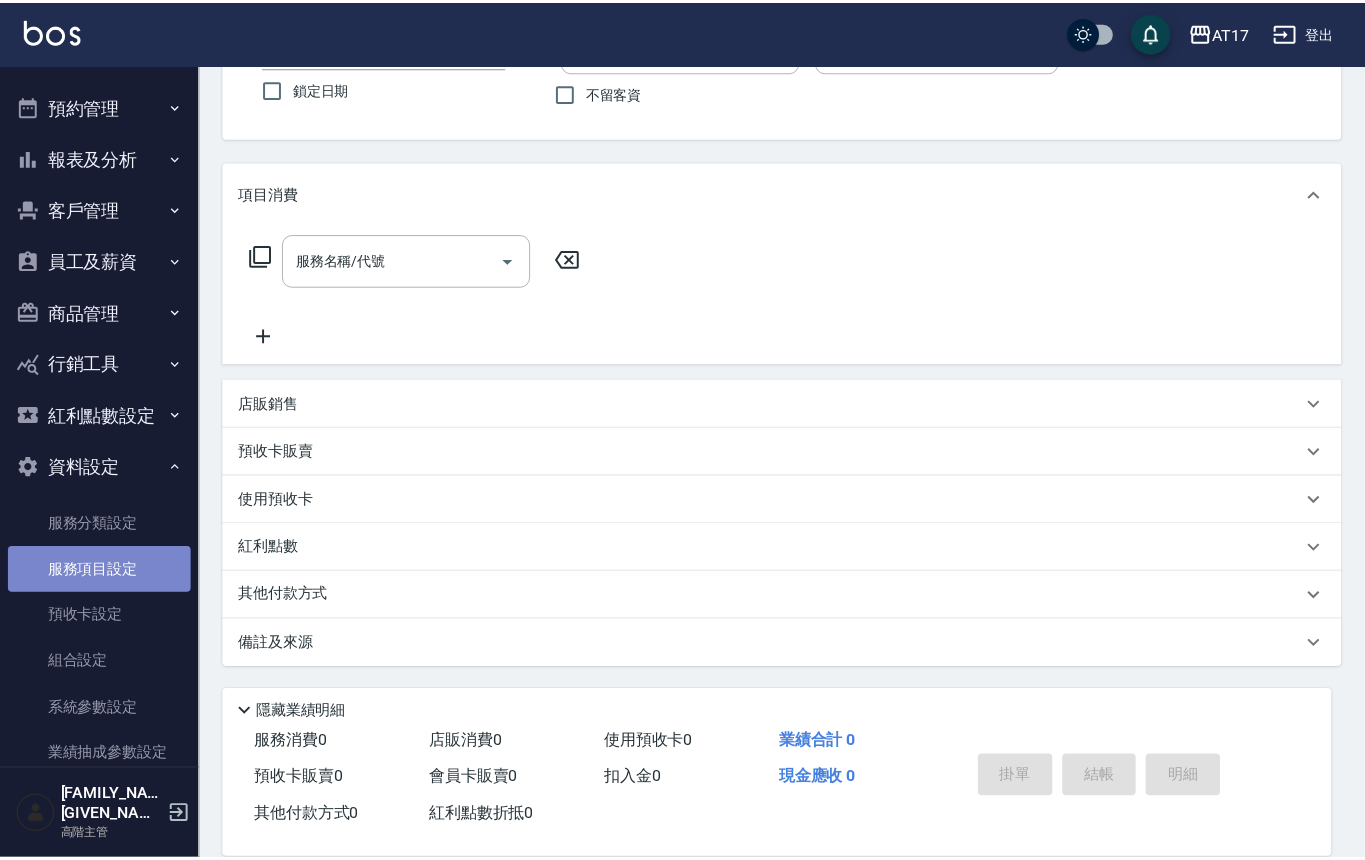 scroll, scrollTop: 0, scrollLeft: 0, axis: both 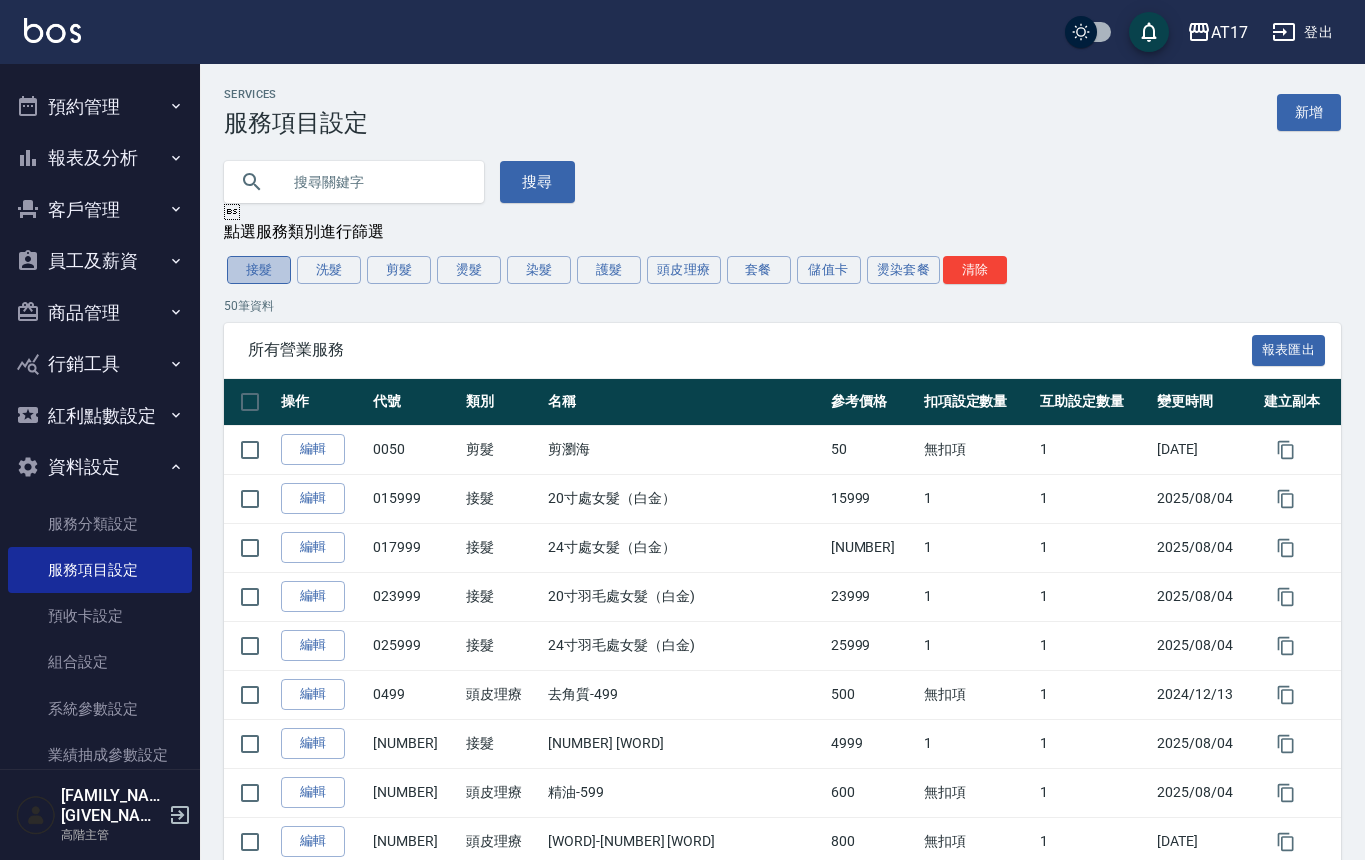 click on "接髮" at bounding box center (259, 270) 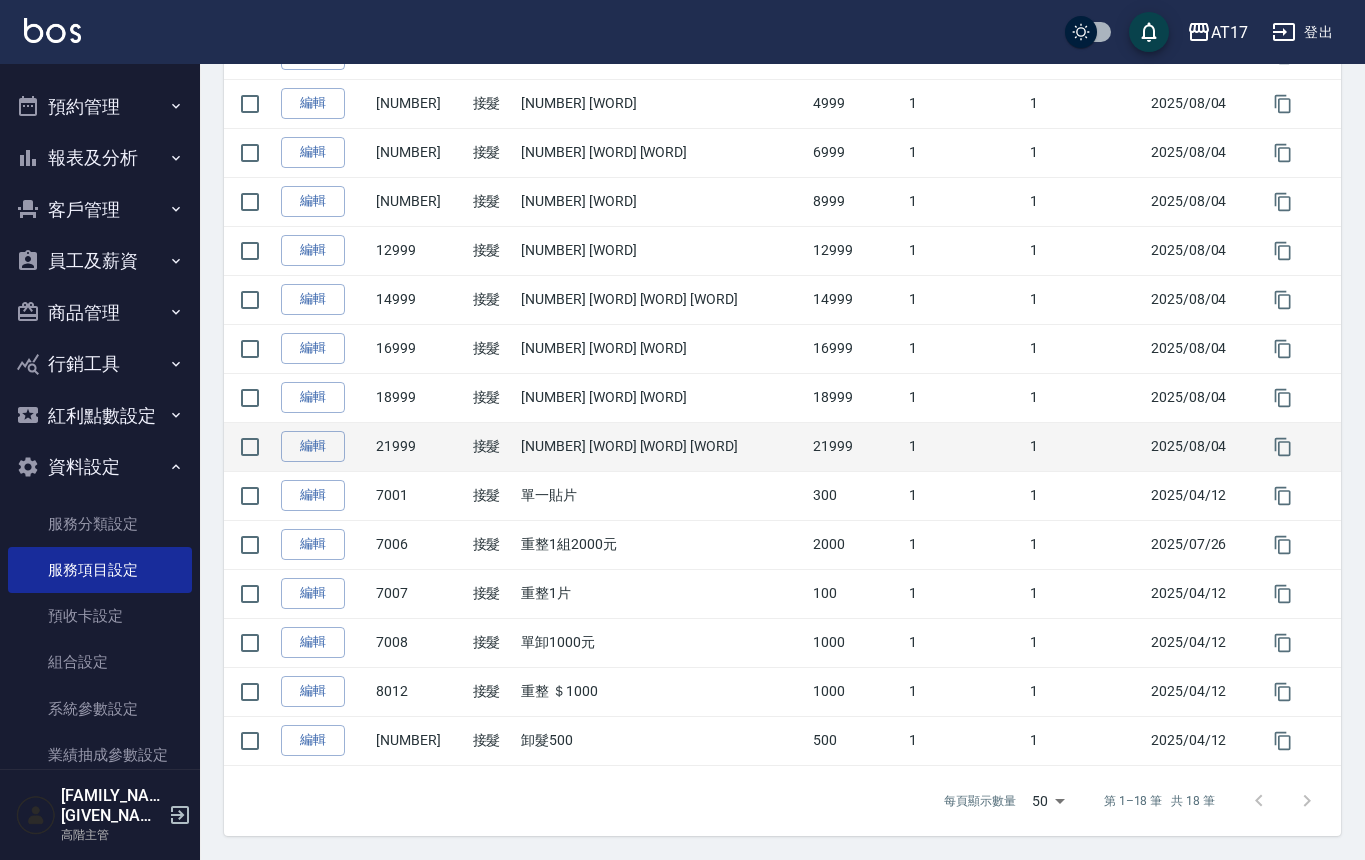 scroll, scrollTop: 544, scrollLeft: 0, axis: vertical 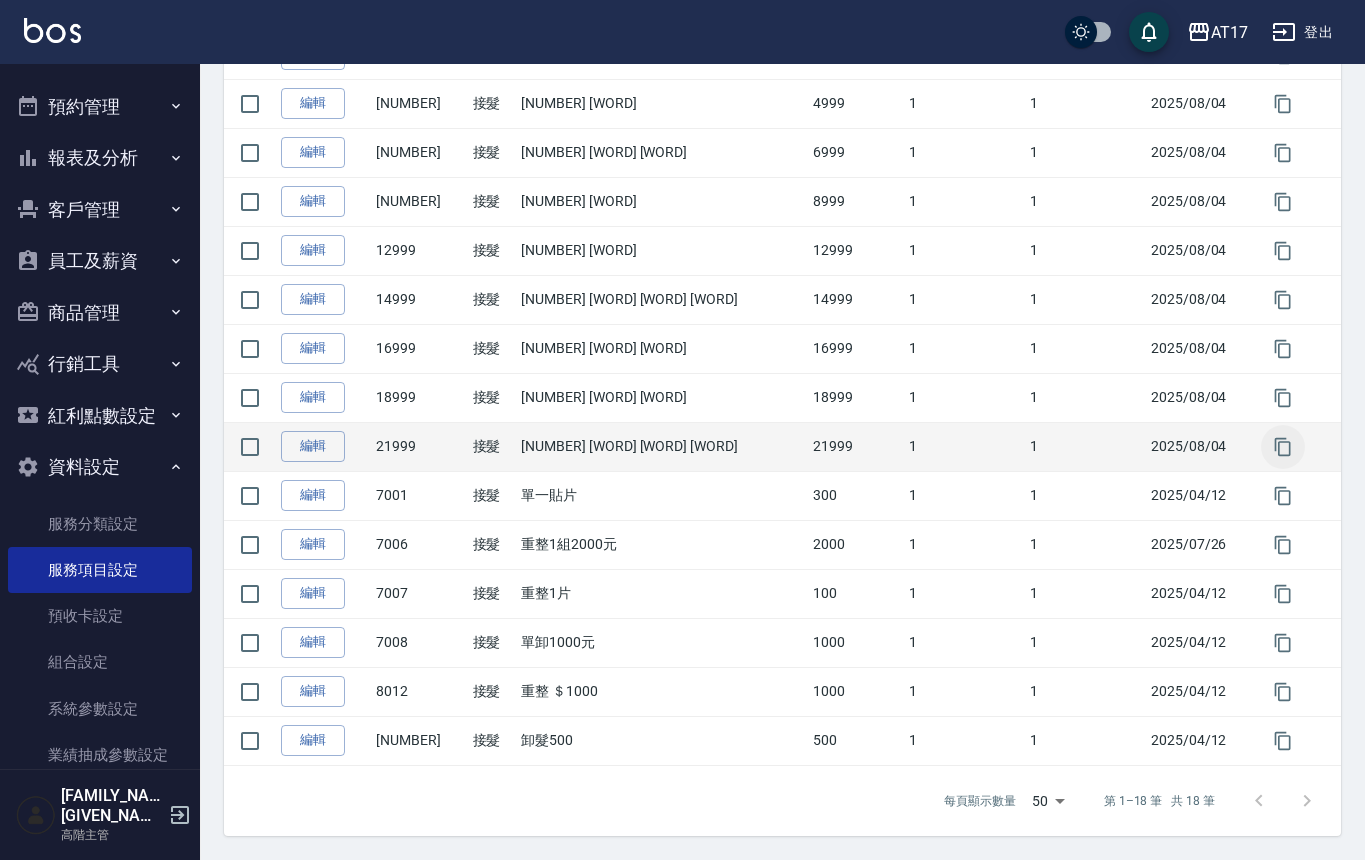 click 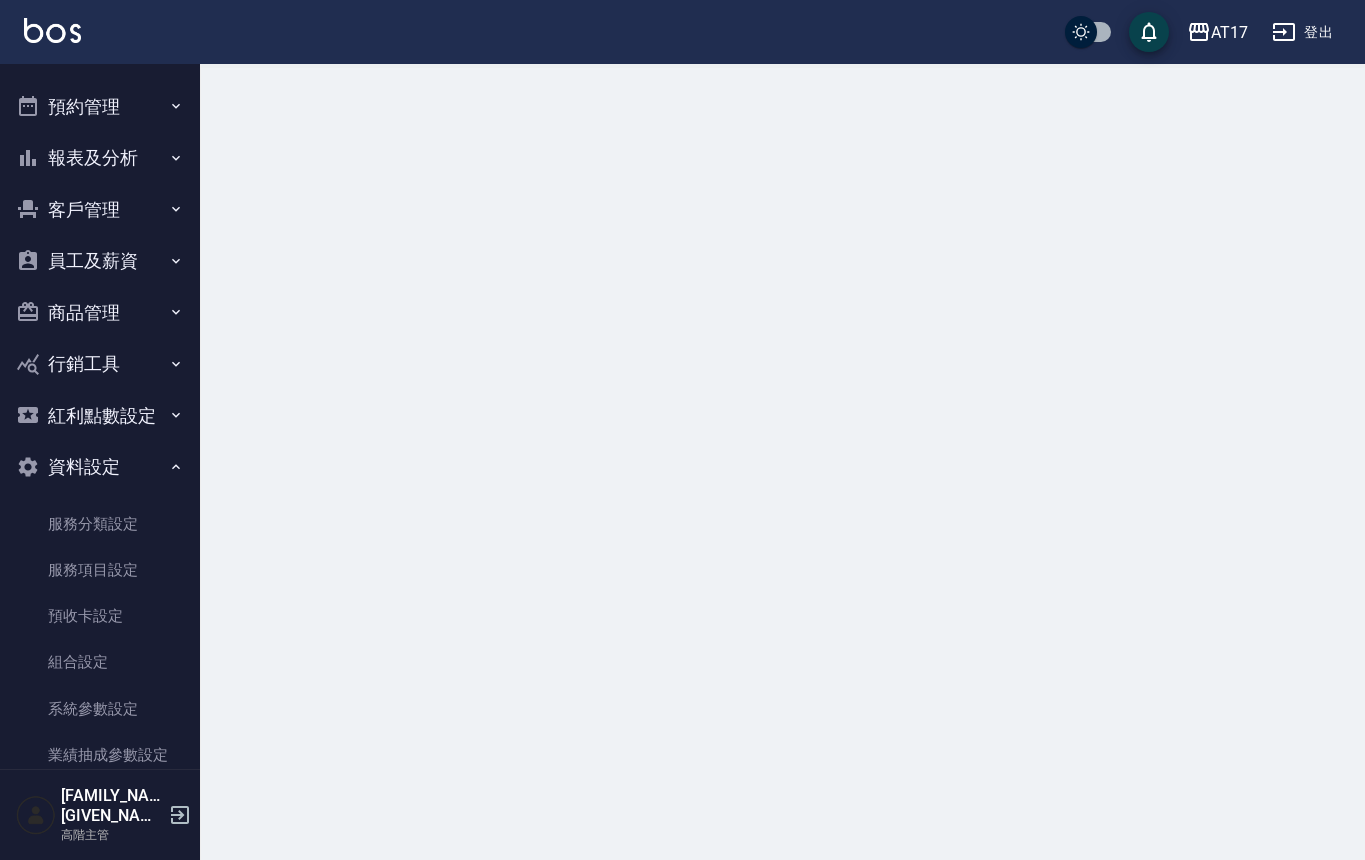 scroll, scrollTop: 0, scrollLeft: 0, axis: both 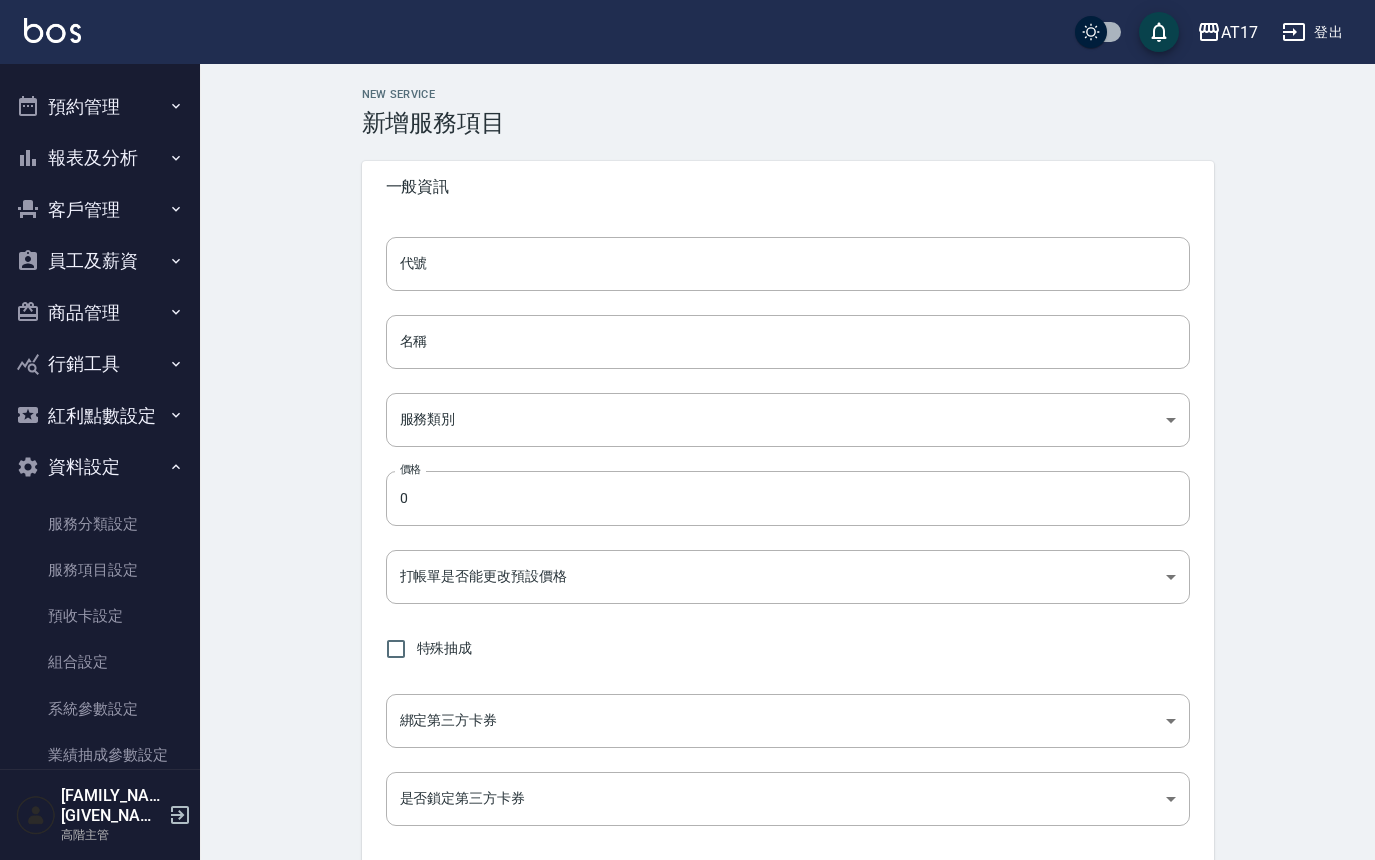 type on "[NUMBER] [WORD]" 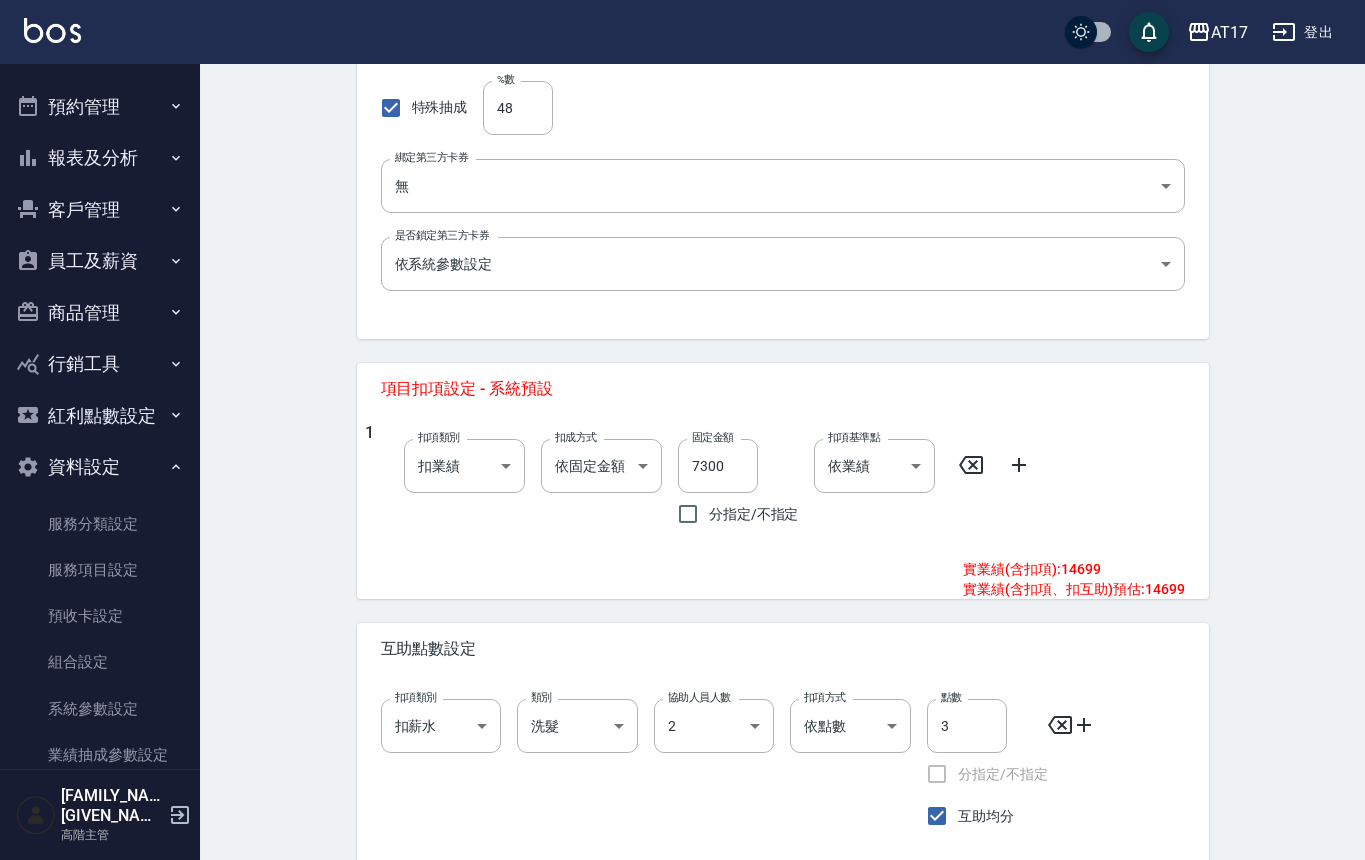 scroll, scrollTop: 548, scrollLeft: 0, axis: vertical 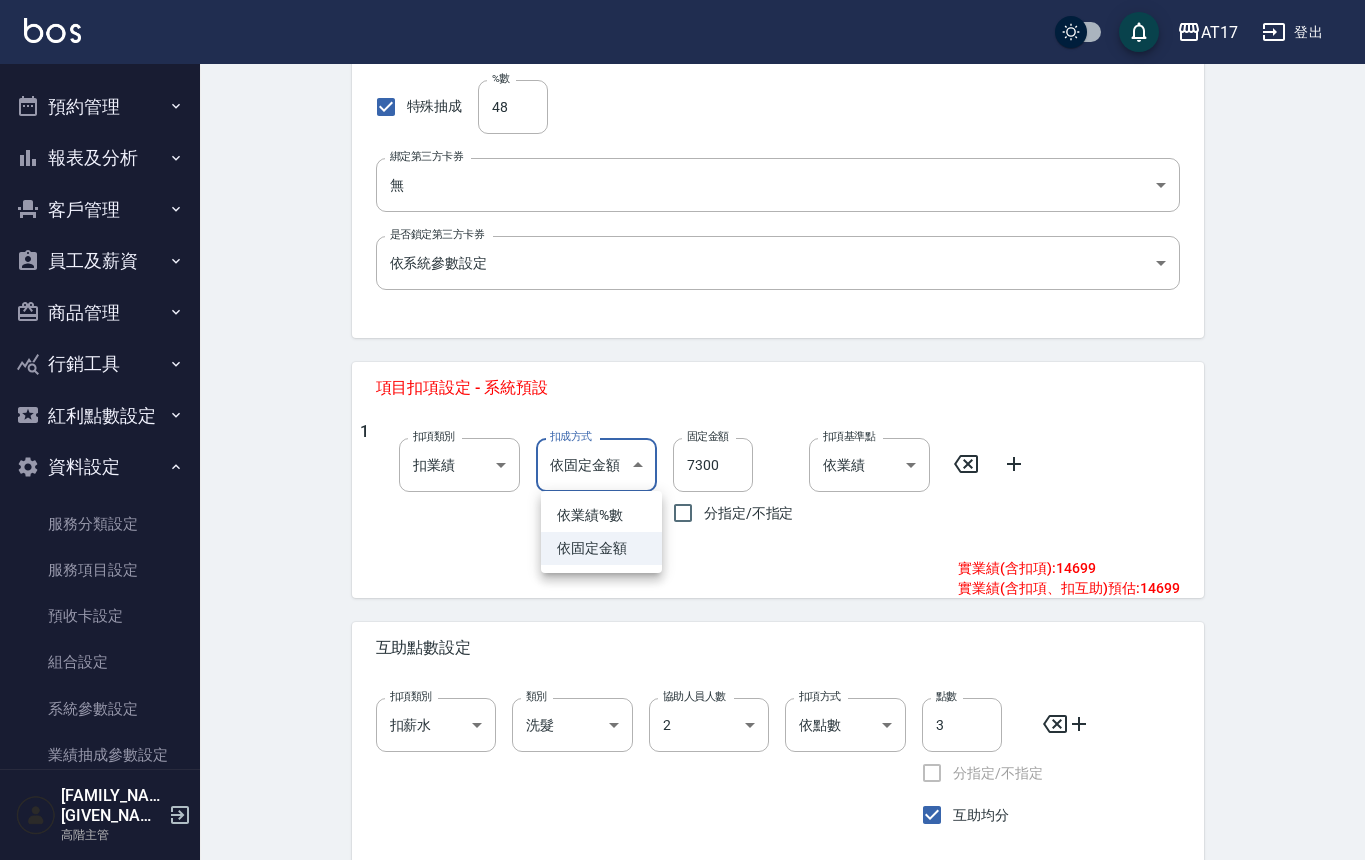 click on "AT17 登出 櫃檯作業 打帳單 帳單列表 掛單列表 座位開單 營業儀表板 現金收支登錄 高階收支登錄 材料自購登錄 每日結帳 排班表 現場電腦打卡 掃碼打卡 預約管理 預約管理 單日預約紀錄 單週預約紀錄 報表及分析 報表目錄 消費分析儀表板 店家區間累計表 店家日報表 店家排行榜 互助日報表 互助月報表 互助排行榜 互助點數明細 互助業績報表 全店業績分析表 每日業績分析表 營業統計分析表 營業項目月分析表 設計師業績表 設計師日報表 設計師業績分析表 設計師業績月報表 設計師抽成報表 設計師排行榜 商品銷售排行榜 商品消耗明細 商品進銷貨報表 商品庫存表 商品庫存盤點表 會員卡銷售報表 服務扣項明細表 單一服務項目查詢 店販抽成明細 店販分類抽成明細 顧客入金餘額表 顧客卡券餘額表 每日非現金明細 每日收支明細 收支分類明細表 收支匯款表 薪資條" at bounding box center (682, 203) 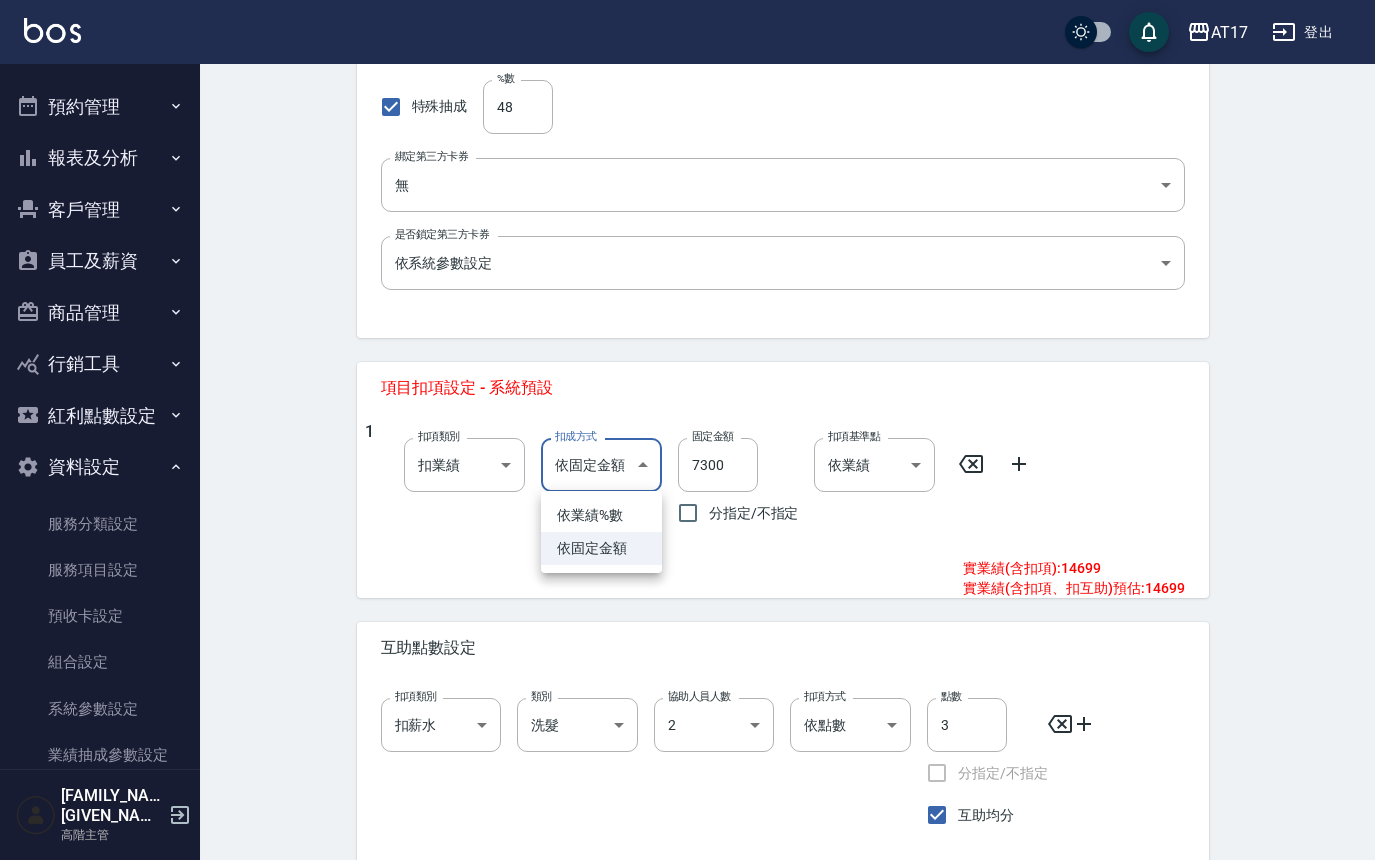 click on "依業績%數" at bounding box center (601, 515) 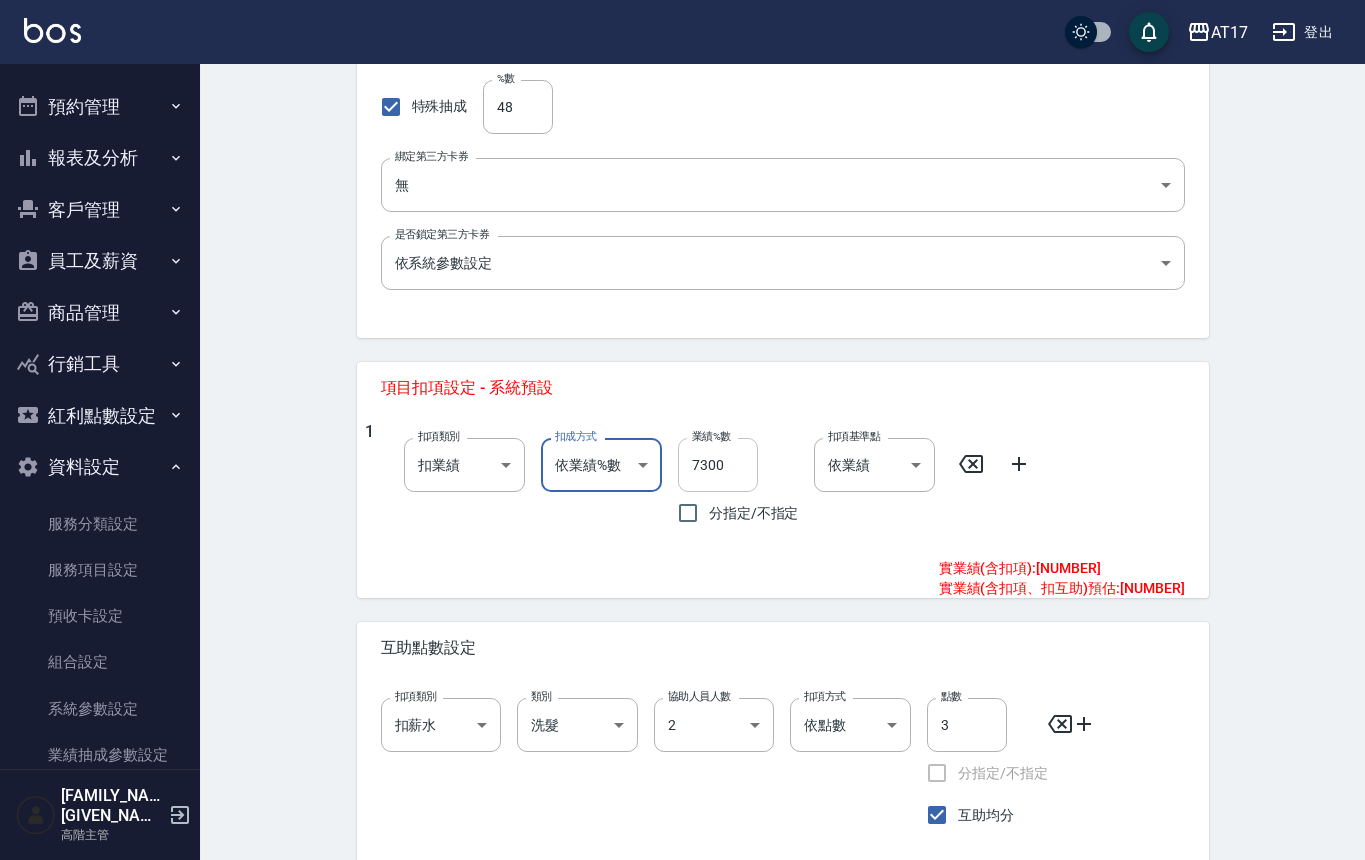 click on "7300" at bounding box center [718, 465] 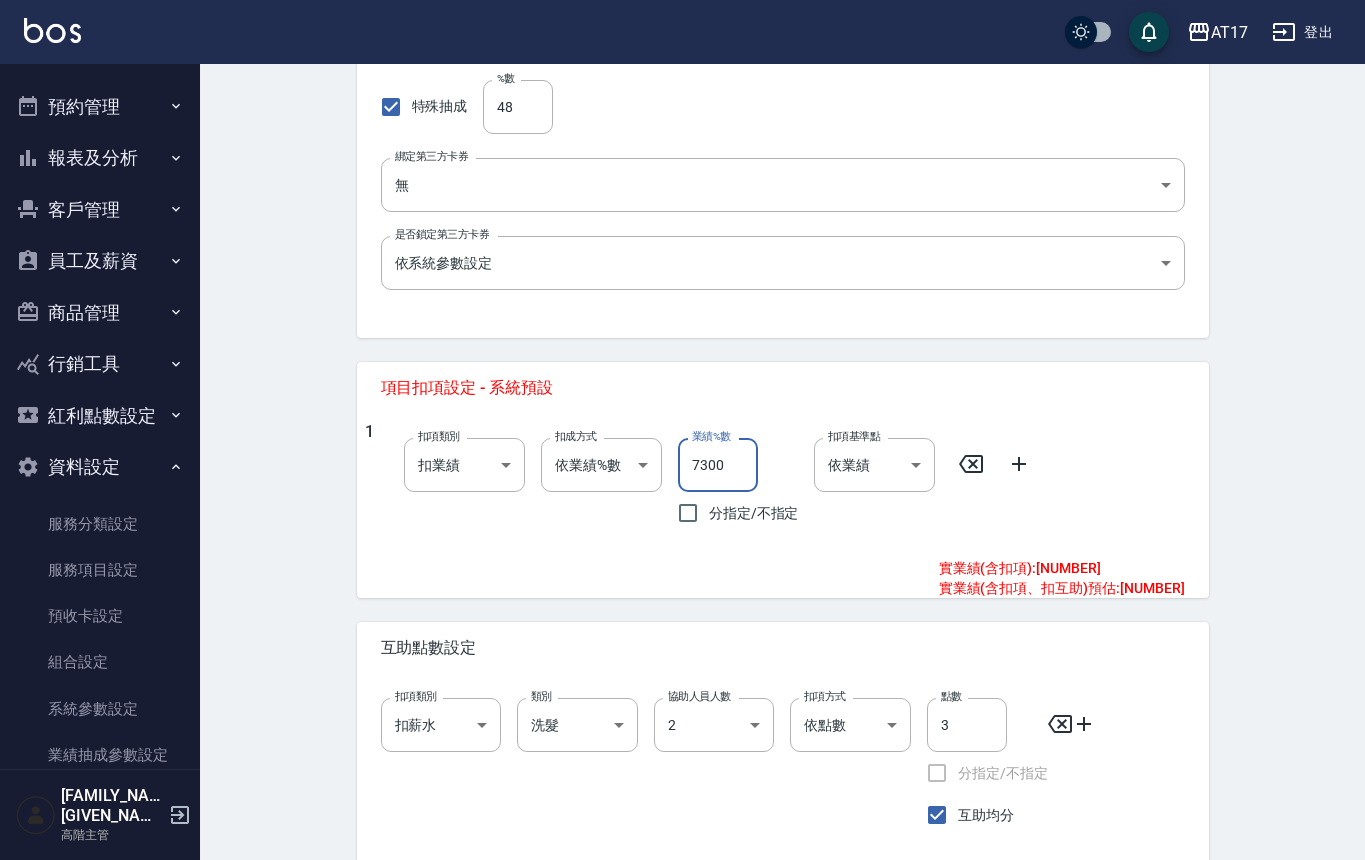 click on "7300" at bounding box center [718, 465] 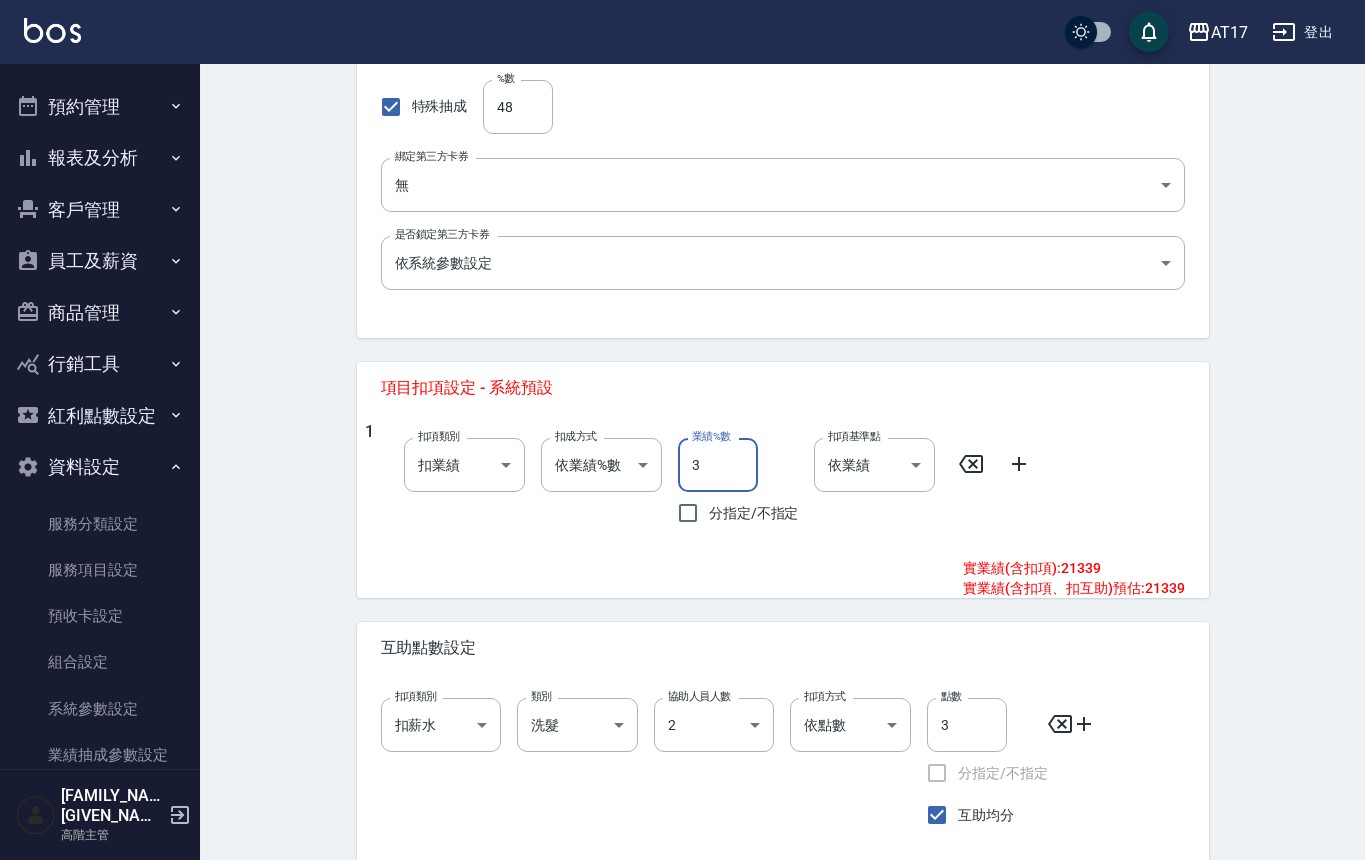 type on "34" 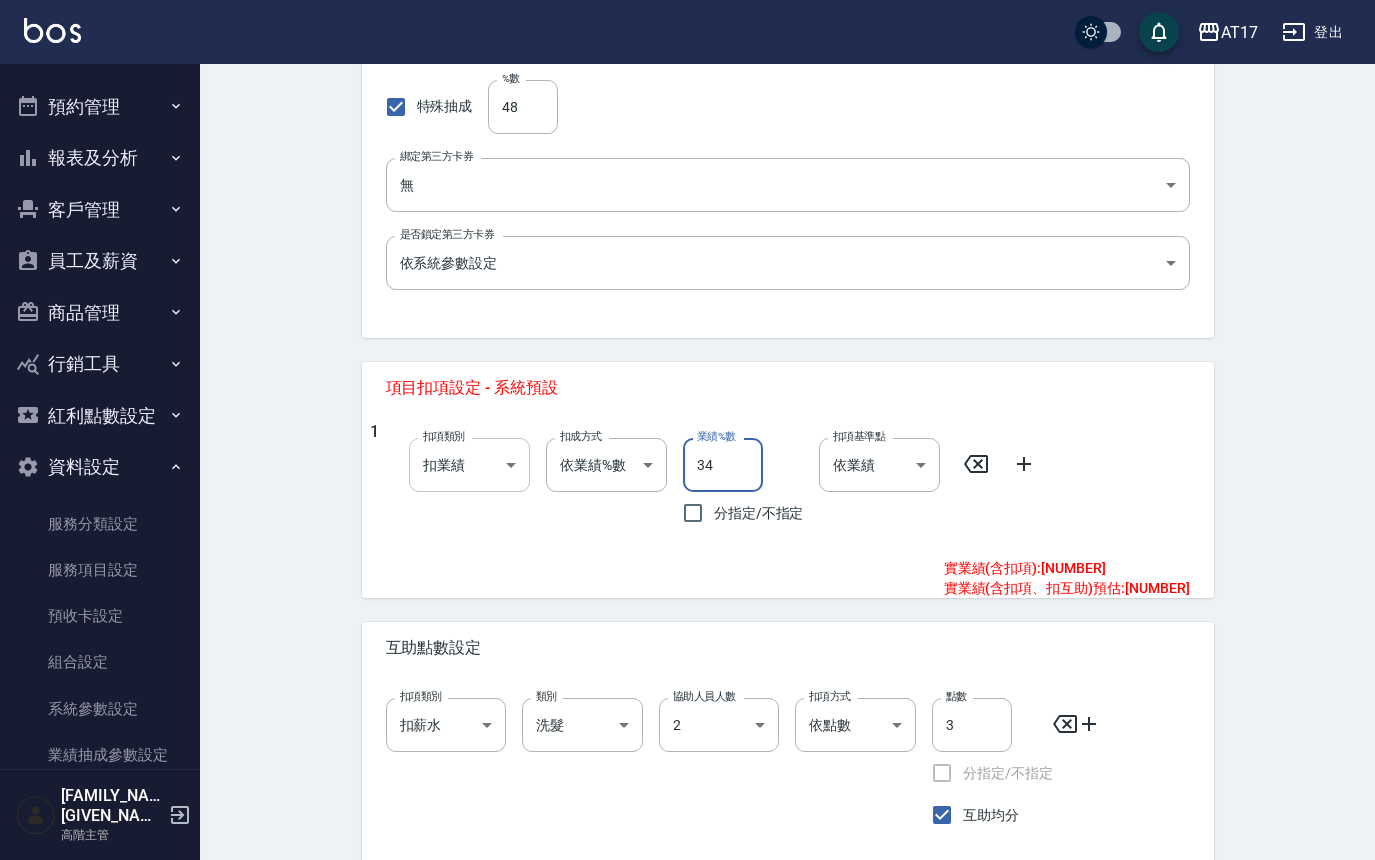 click on "AT17 登出 櫃檯作業 打帳單 帳單列表 掛單列表 座位開單 營業儀表板 現金收支登錄 高階收支登錄 材料自購登錄 每日結帳 排班表 現場電腦打卡 掃碼打卡 預約管理 預約管理 單日預約紀錄 單週預約紀錄 報表及分析 報表目錄 消費分析儀表板 店家區間累計表 店家日報表 店家排行榜 互助日報表 互助月報表 互助排行榜 互助點數明細 互助業績報表 全店業績分析表 每日業績分析表 營業統計分析表 營業項目月分析表 設計師業績表 設計師日報表 設計師業績分析表 設計師業績月報表 設計師抽成報表 設計師排行榜 商品銷售排行榜 商品消耗明細 商品進銷貨報表 商品庫存表 商品庫存盤點表 會員卡銷售報表 服務扣項明細表 單一服務項目查詢 店販抽成明細 店販分類抽成明細 顧客入金餘額表 顧客卡券餘額表 每日非現金明細 每日收支明細 收支分類明細表 收支匯款表 薪資條" at bounding box center (687, 203) 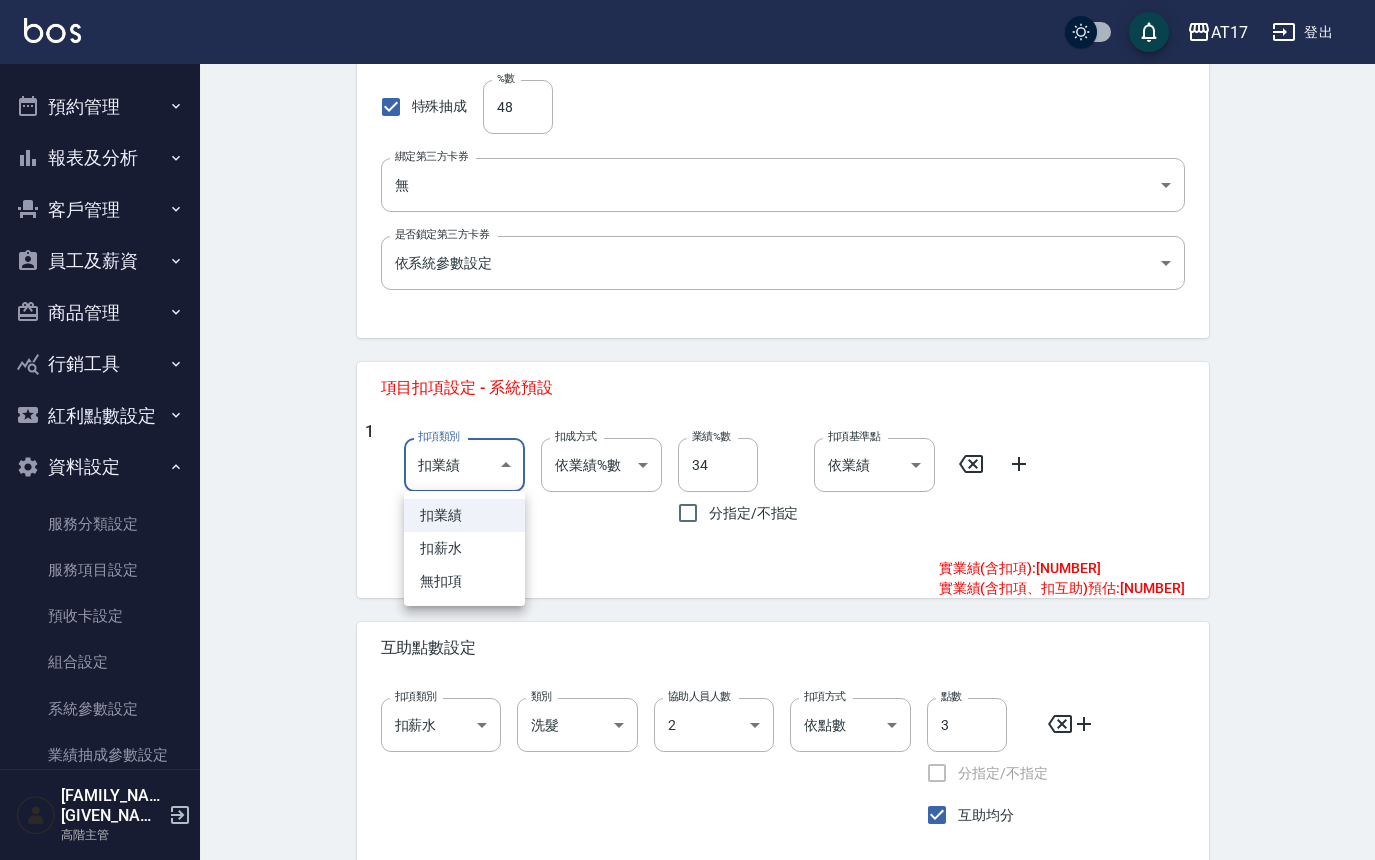 click at bounding box center [687, 430] 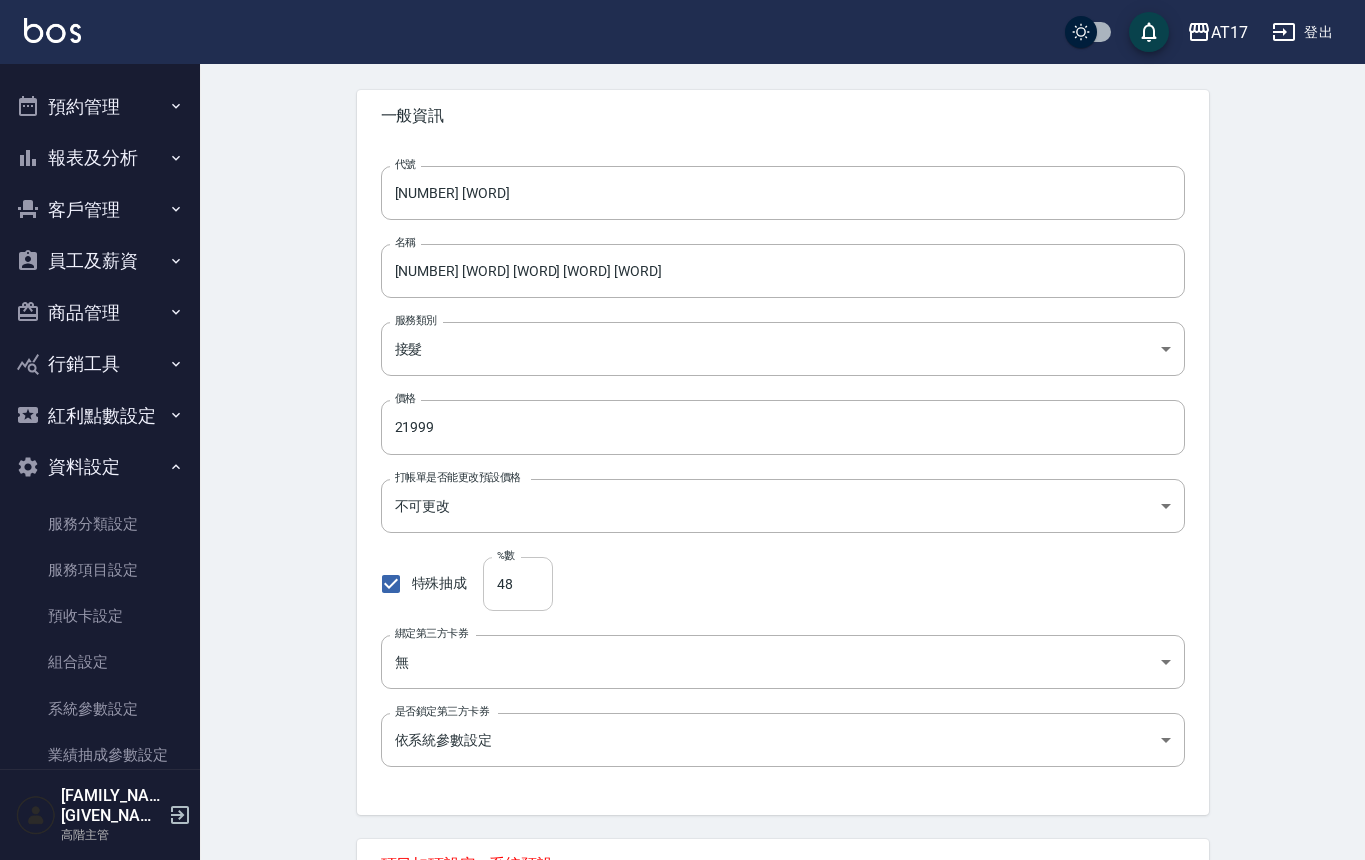 scroll, scrollTop: 70, scrollLeft: 0, axis: vertical 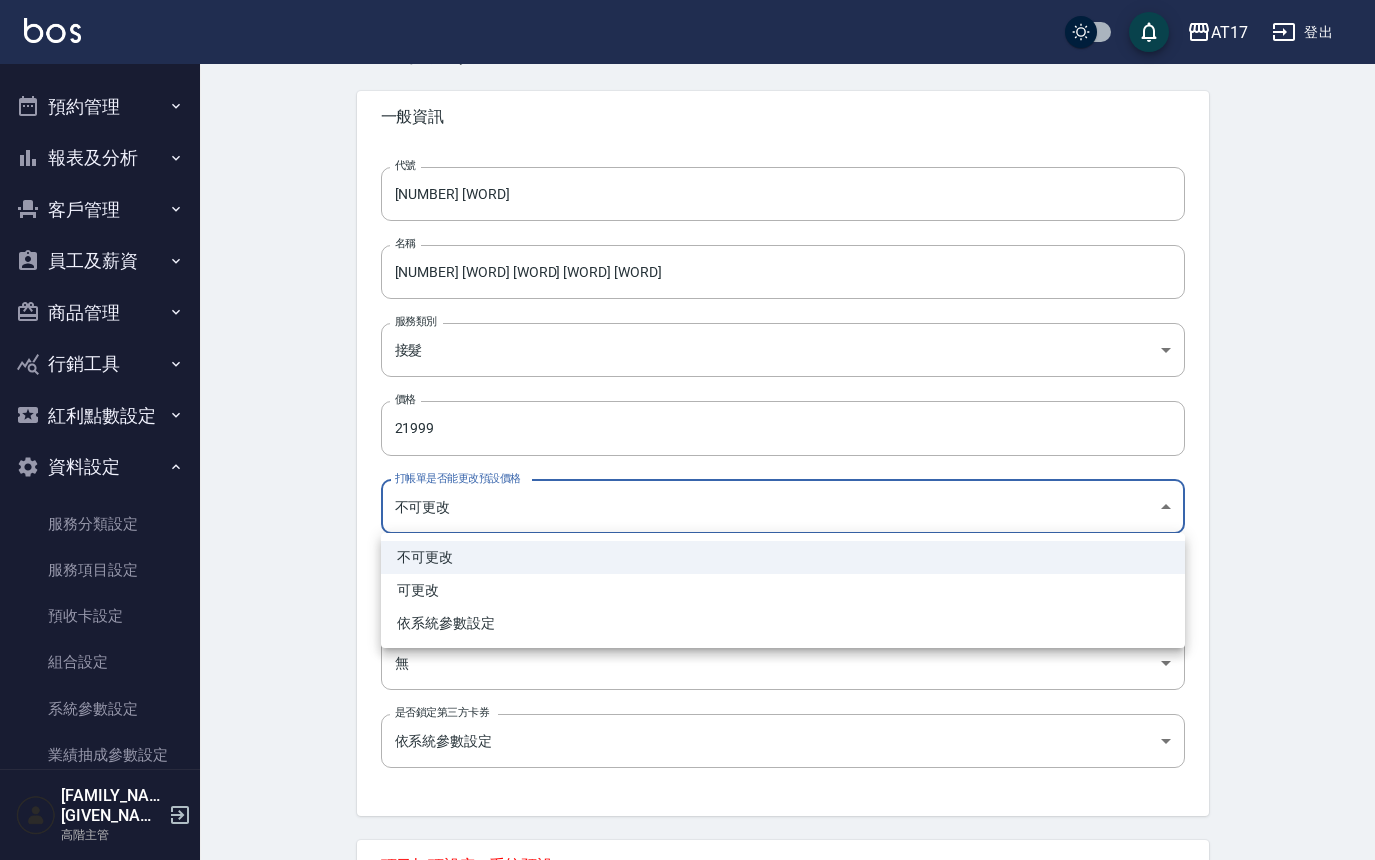 click on "AT17 登出 櫃檯作業 打帳單 帳單列表 掛單列表 座位開單 營業儀表板 現金收支登錄 高階收支登錄 材料自購登錄 每日結帳 排班表 現場電腦打卡 掃碼打卡 預約管理 預約管理 單日預約紀錄 單週預約紀錄 報表及分析 報表目錄 消費分析儀表板 店家區間累計表 店家日報表 店家排行榜 互助日報表 互助月報表 互助排行榜 互助點數明細 互助業績報表 全店業績分析表 每日業績分析表 營業統計分析表 營業項目月分析表 設計師業績表 設計師日報表 設計師業績分析表 設計師業績月報表 設計師抽成報表 設計師排行榜 商品銷售排行榜 商品消耗明細 商品進銷貨報表 商品庫存表 商品庫存盤點表 會員卡銷售報表 服務扣項明細表 單一服務項目查詢 店販抽成明細 店販分類抽成明細 顧客入金餘額表 顧客卡券餘額表 每日非現金明細 每日收支明細 收支分類明細表 收支匯款表 薪資條" at bounding box center [687, 681] 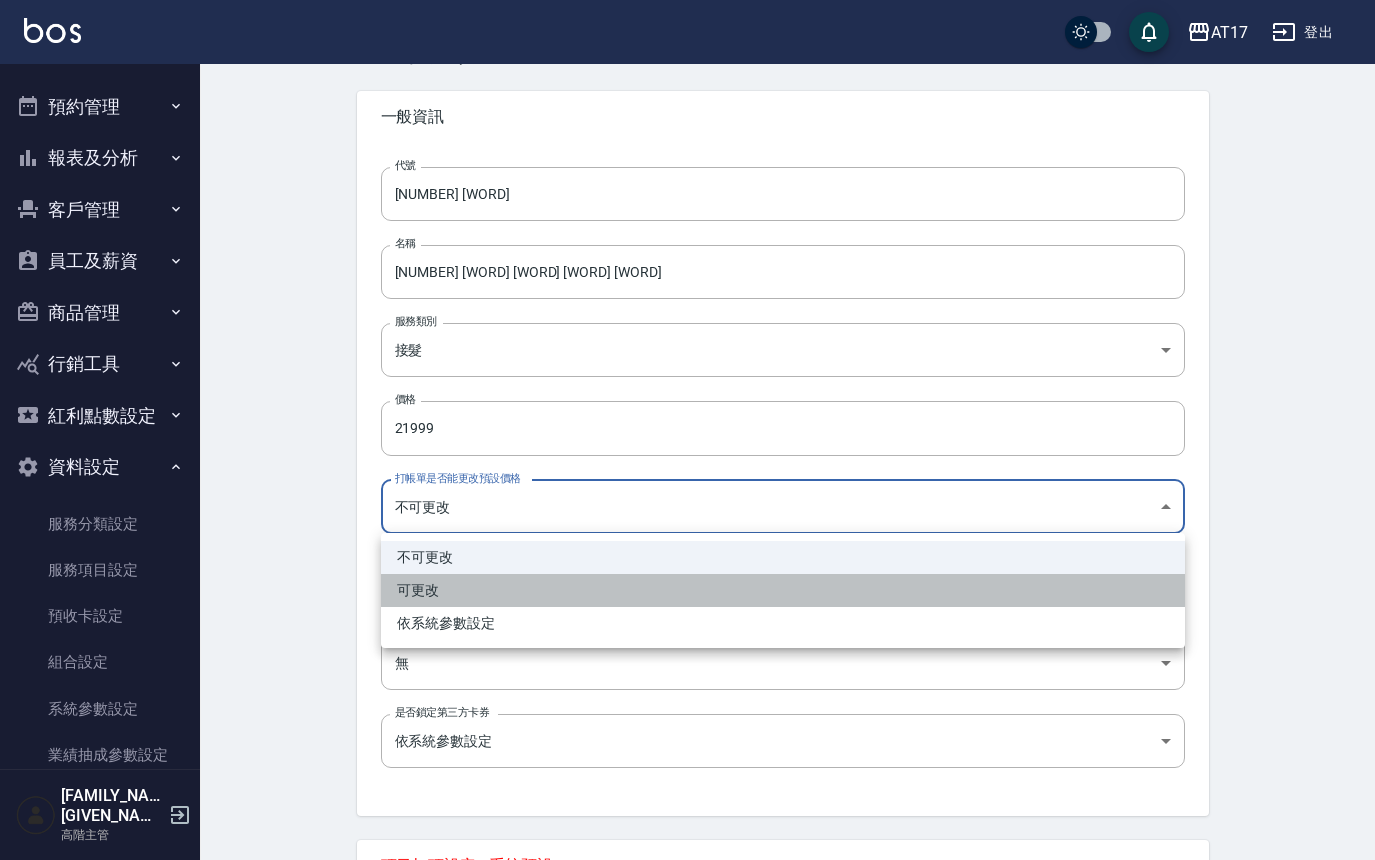 click on "可更改" at bounding box center (783, 590) 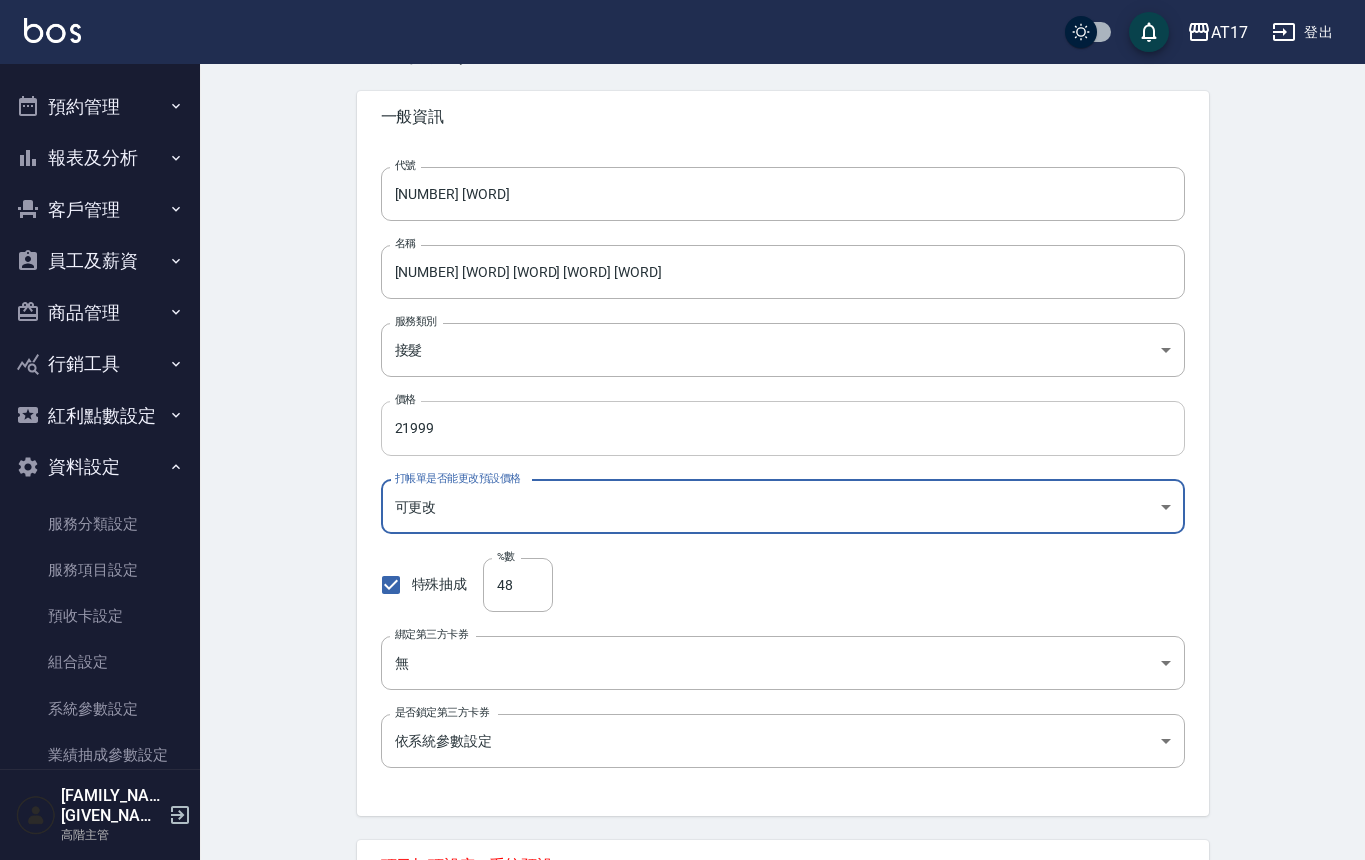 click on "21999" at bounding box center (783, 428) 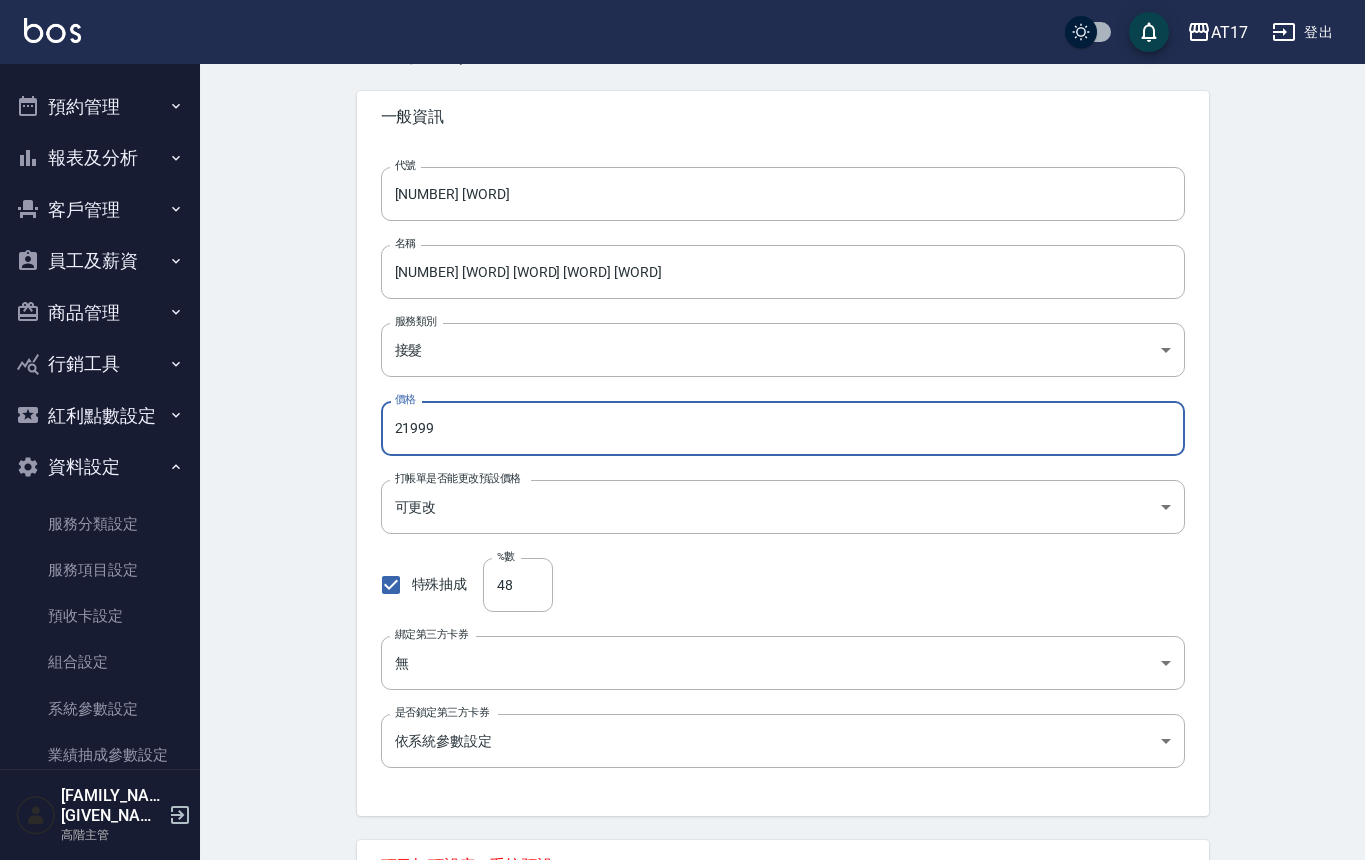 click on "21999" at bounding box center [783, 428] 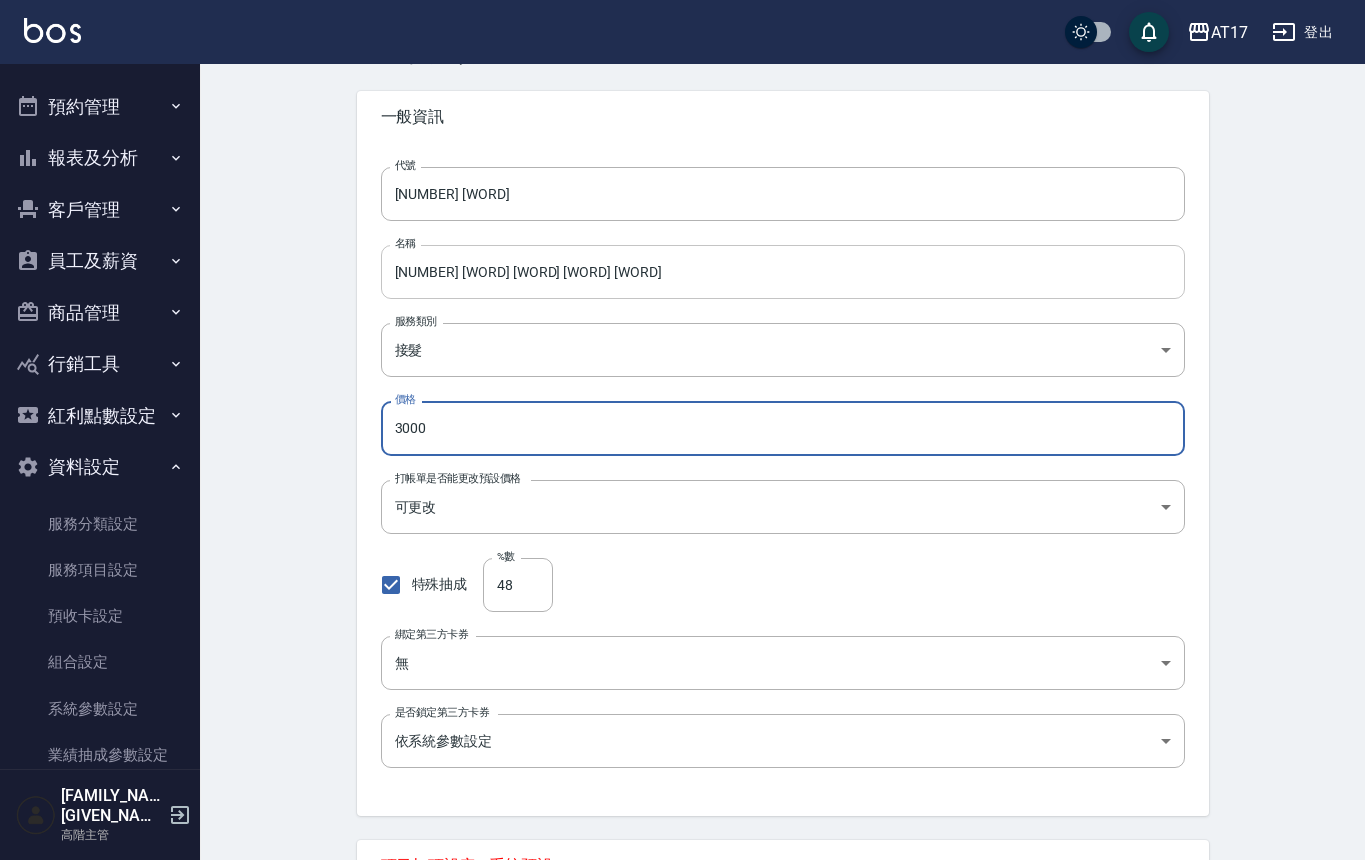 type on "3000" 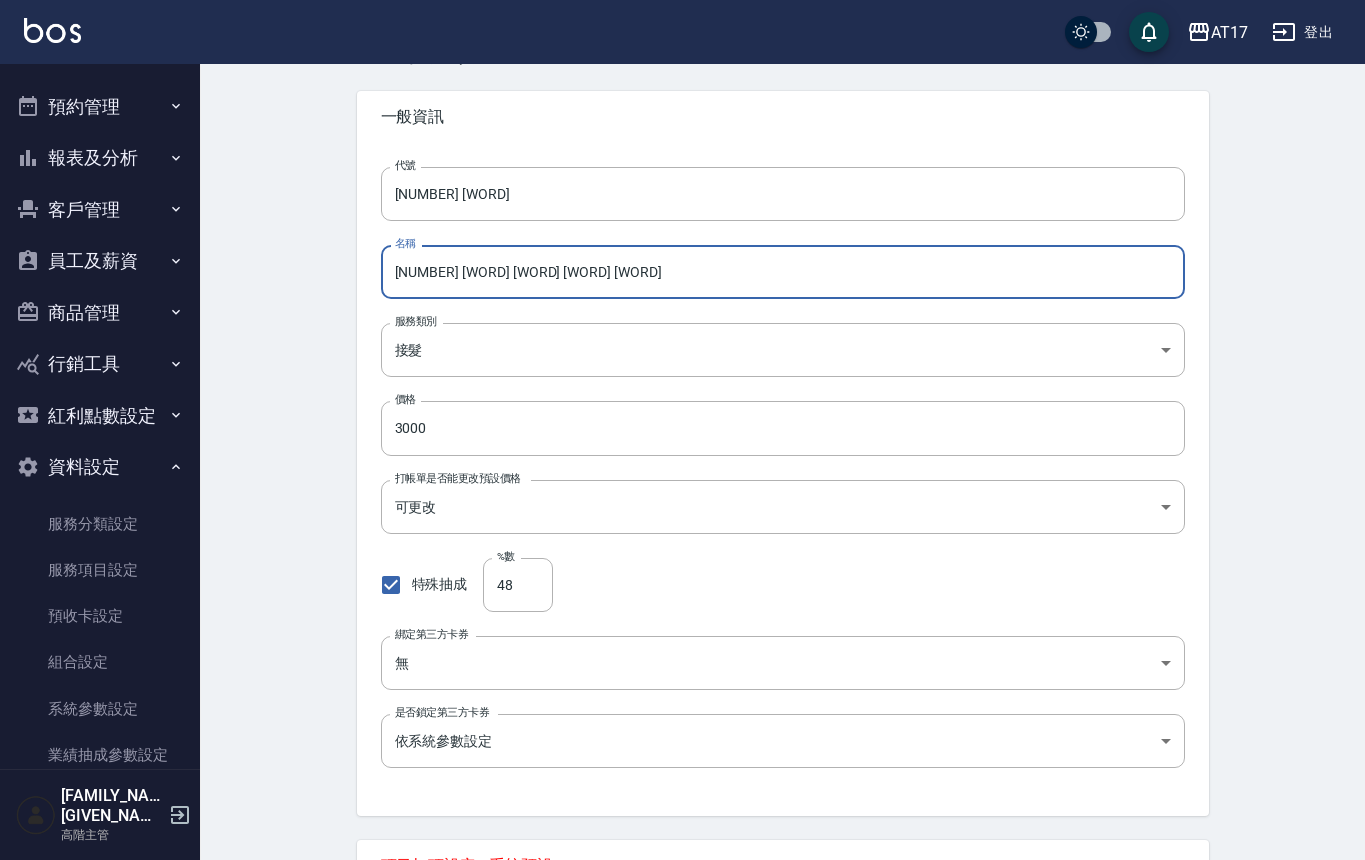 click on "[NUMBER] [WORD] [WORD] [WORD] [WORD]" at bounding box center (783, 272) 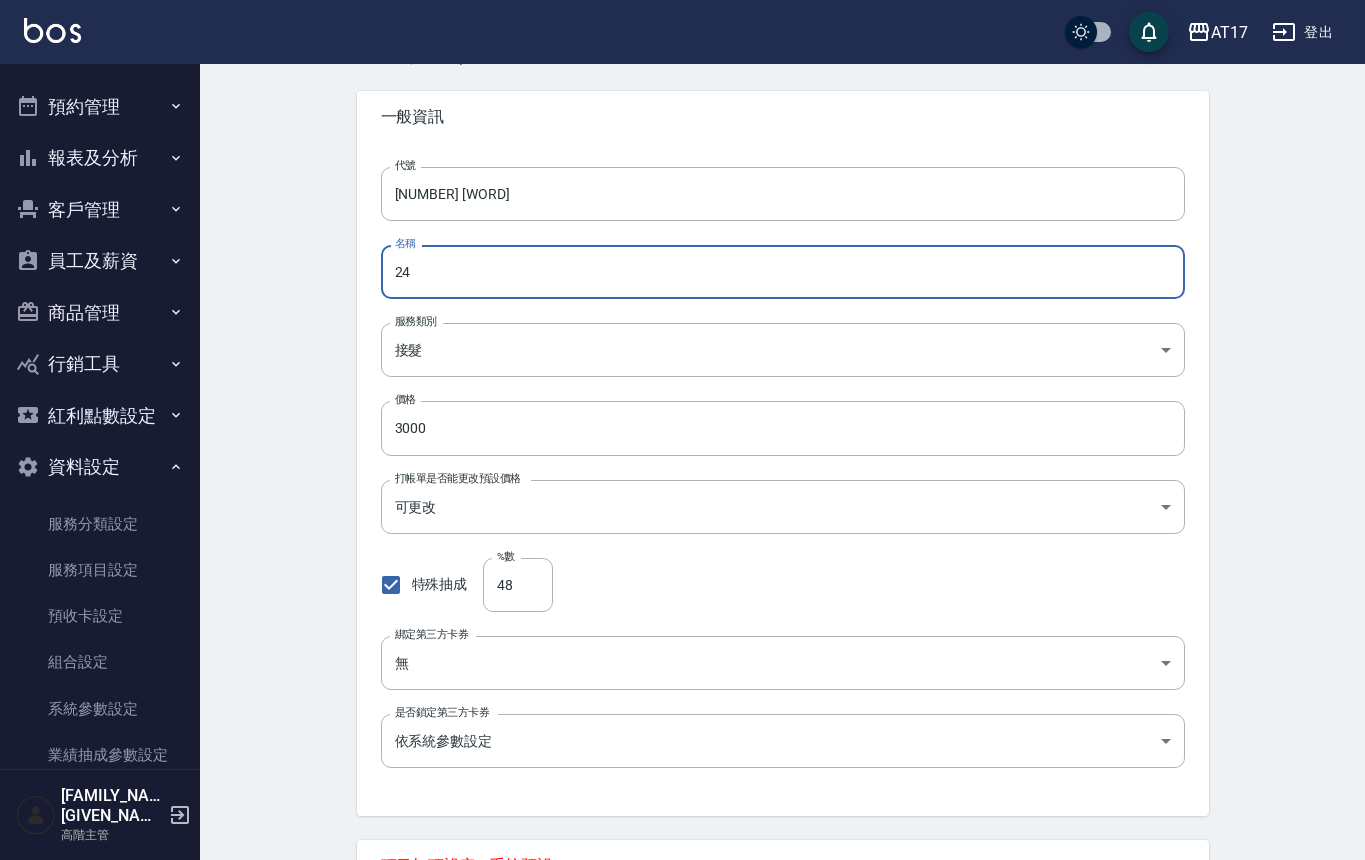 type on "2" 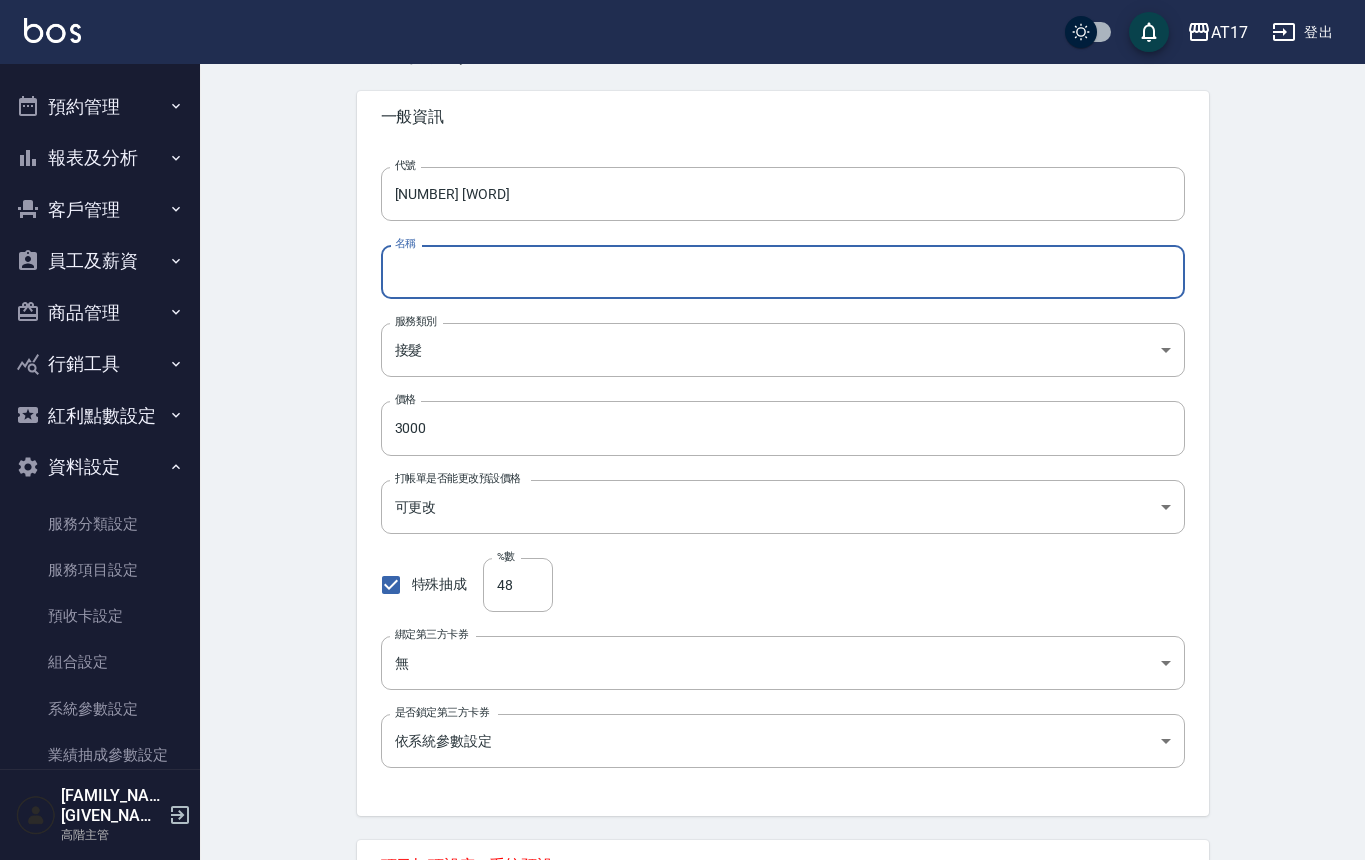 type on "r" 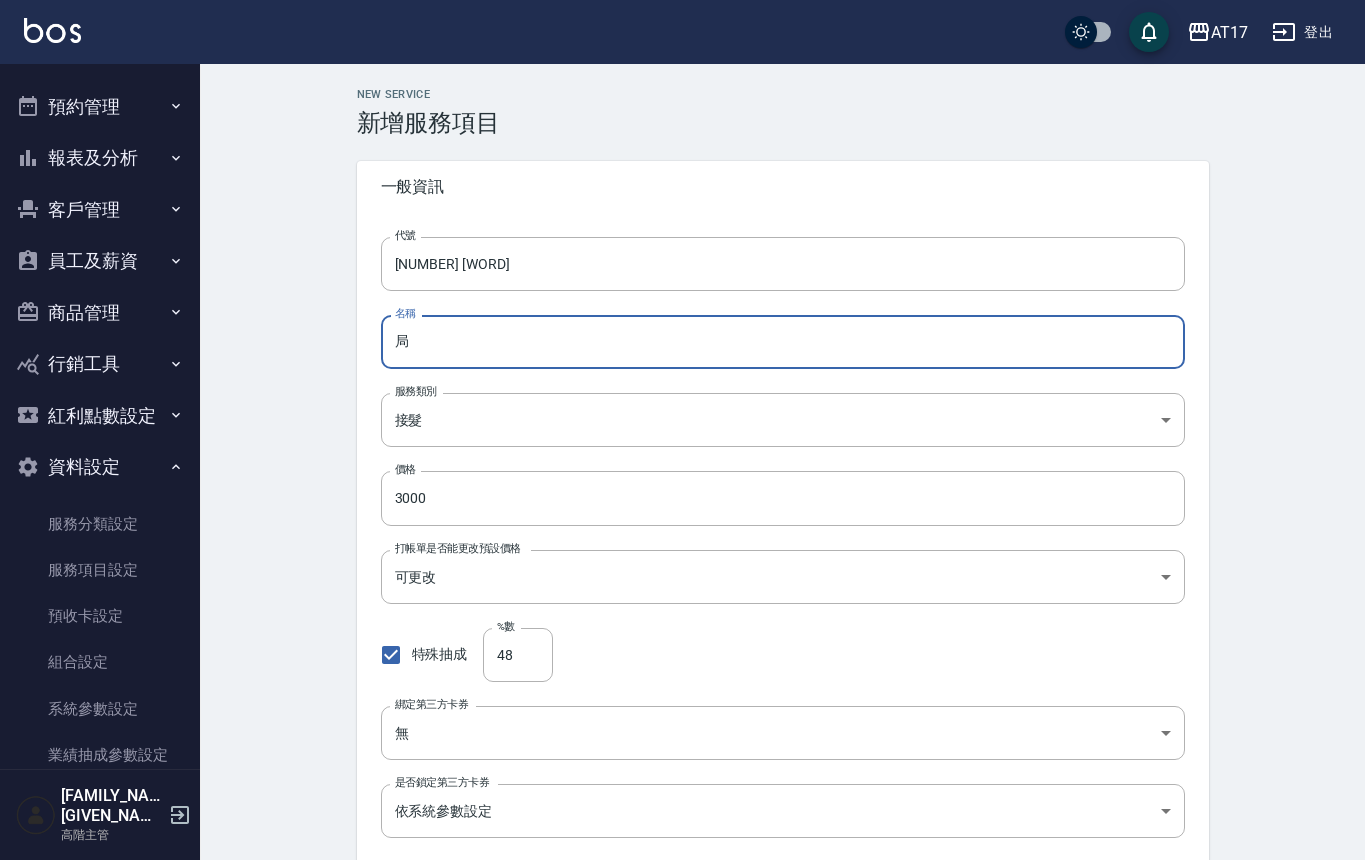 scroll, scrollTop: 0, scrollLeft: 0, axis: both 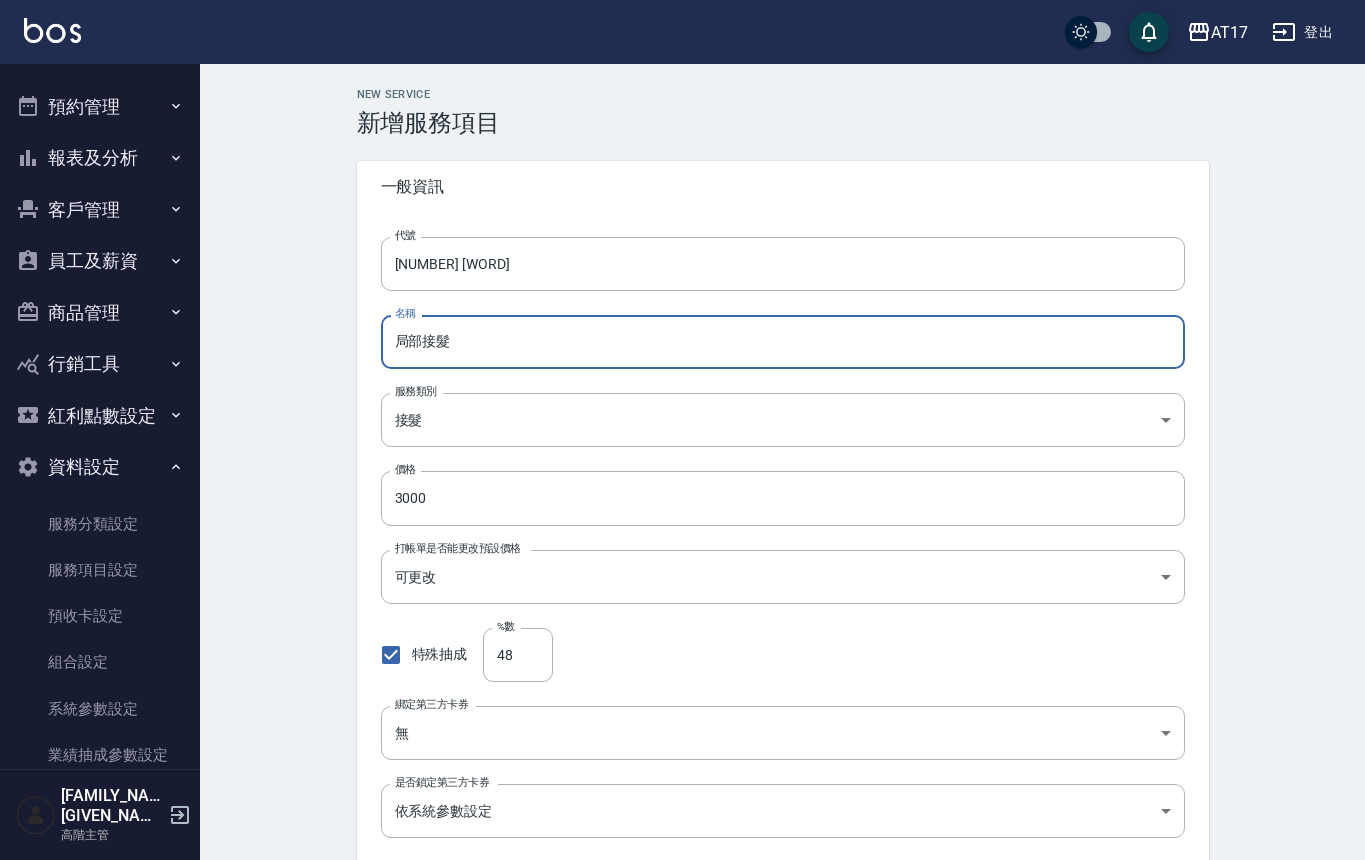 type on "局部接髮" 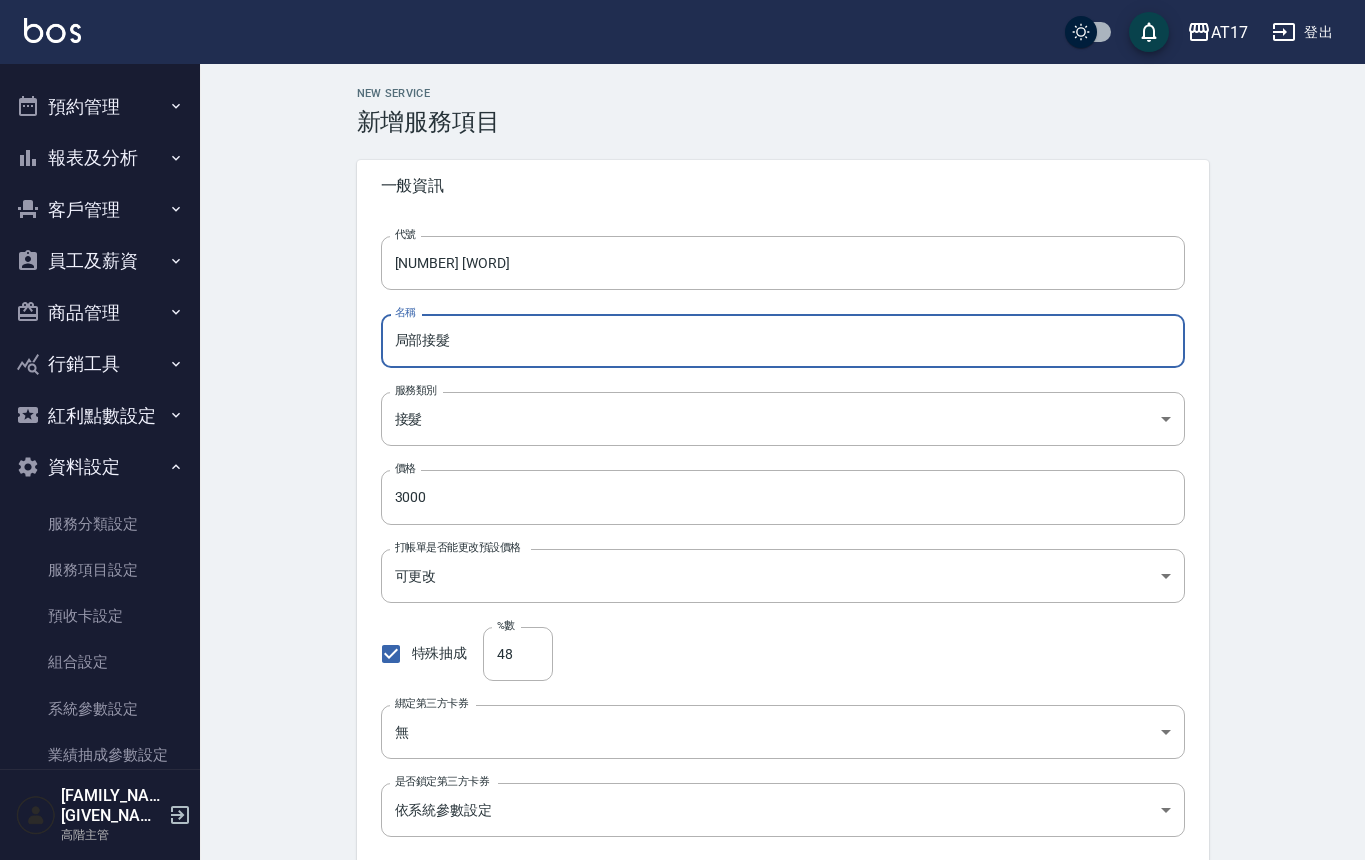scroll, scrollTop: 2, scrollLeft: 0, axis: vertical 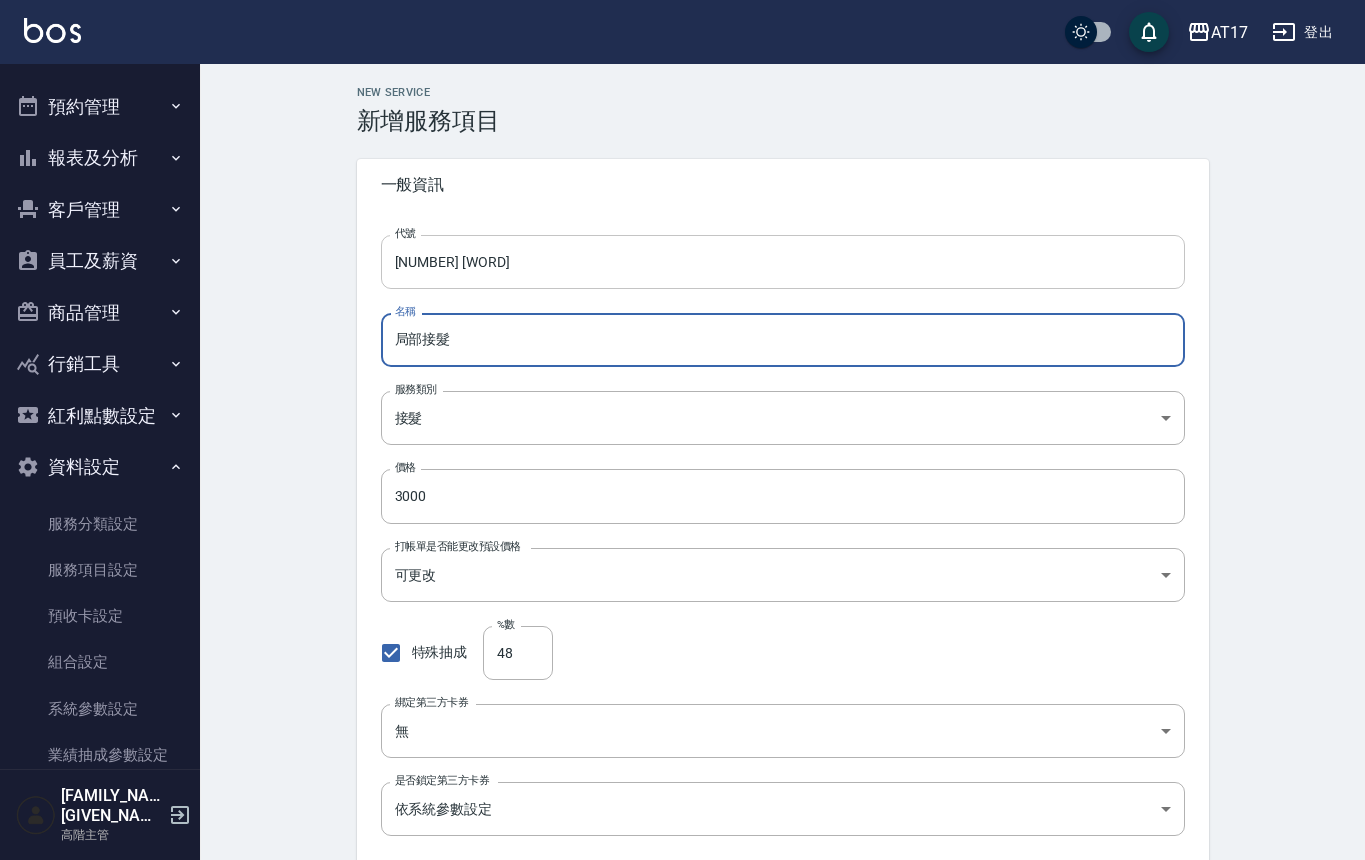 click on "[NUMBER] [WORD]" at bounding box center [783, 262] 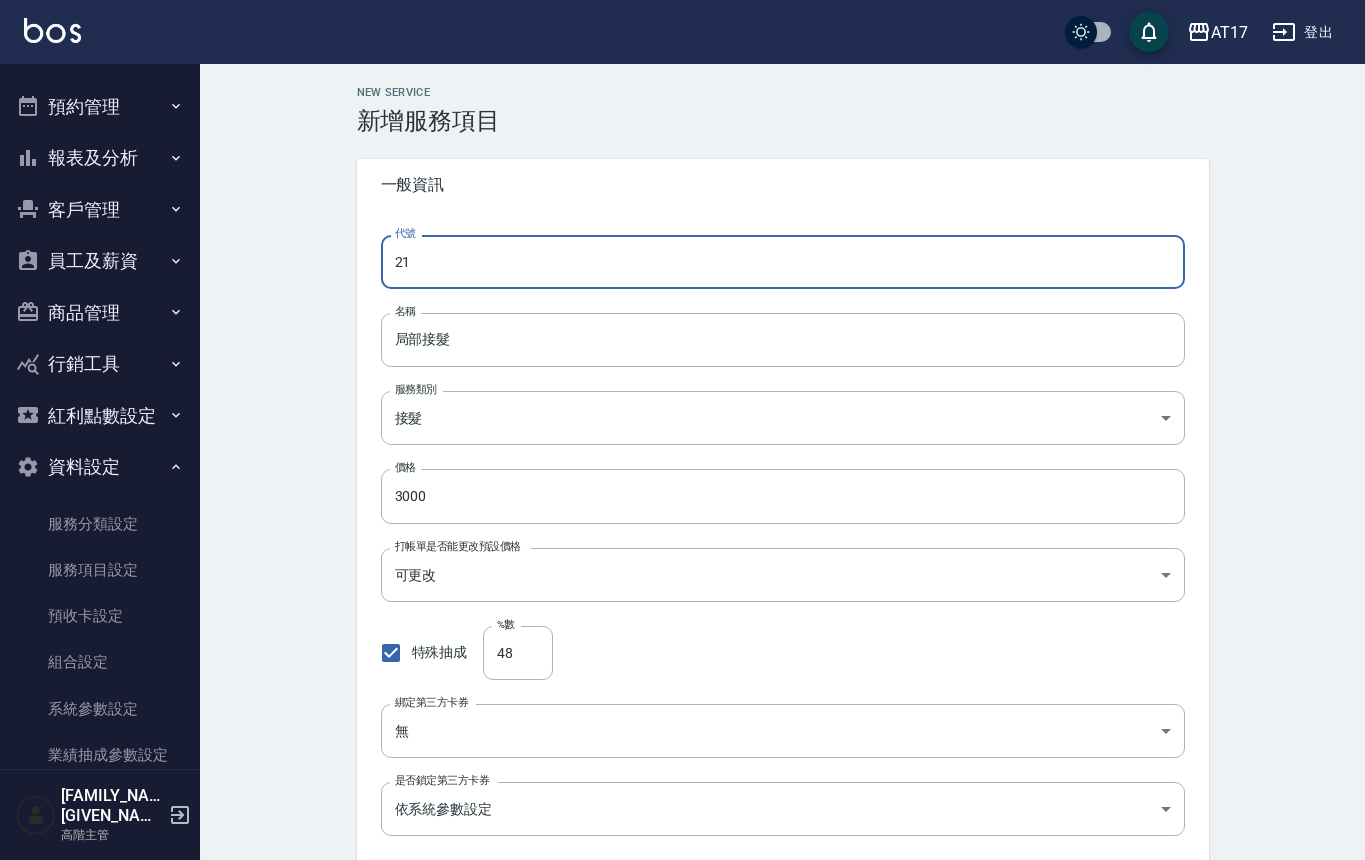 type on "2" 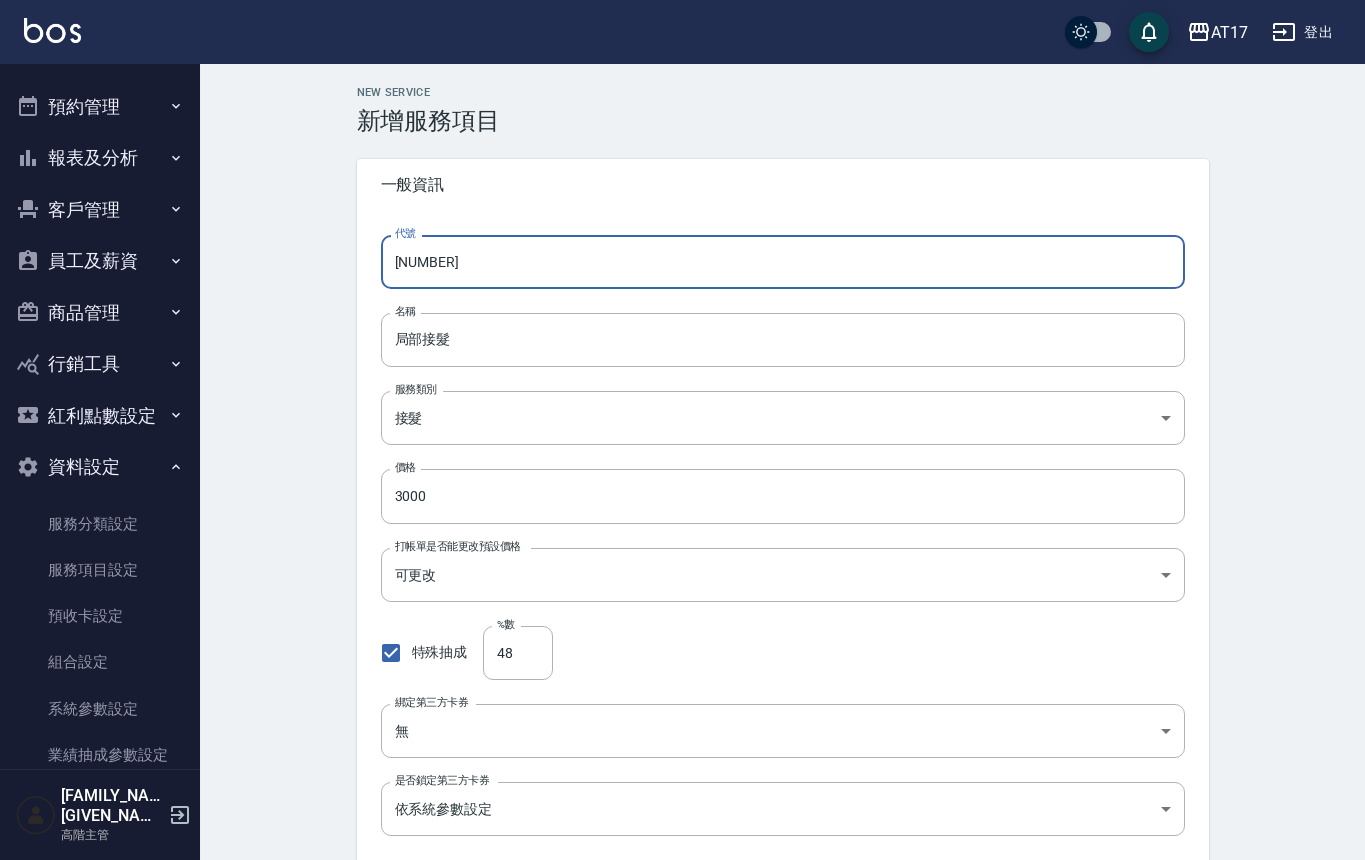 type on "２" 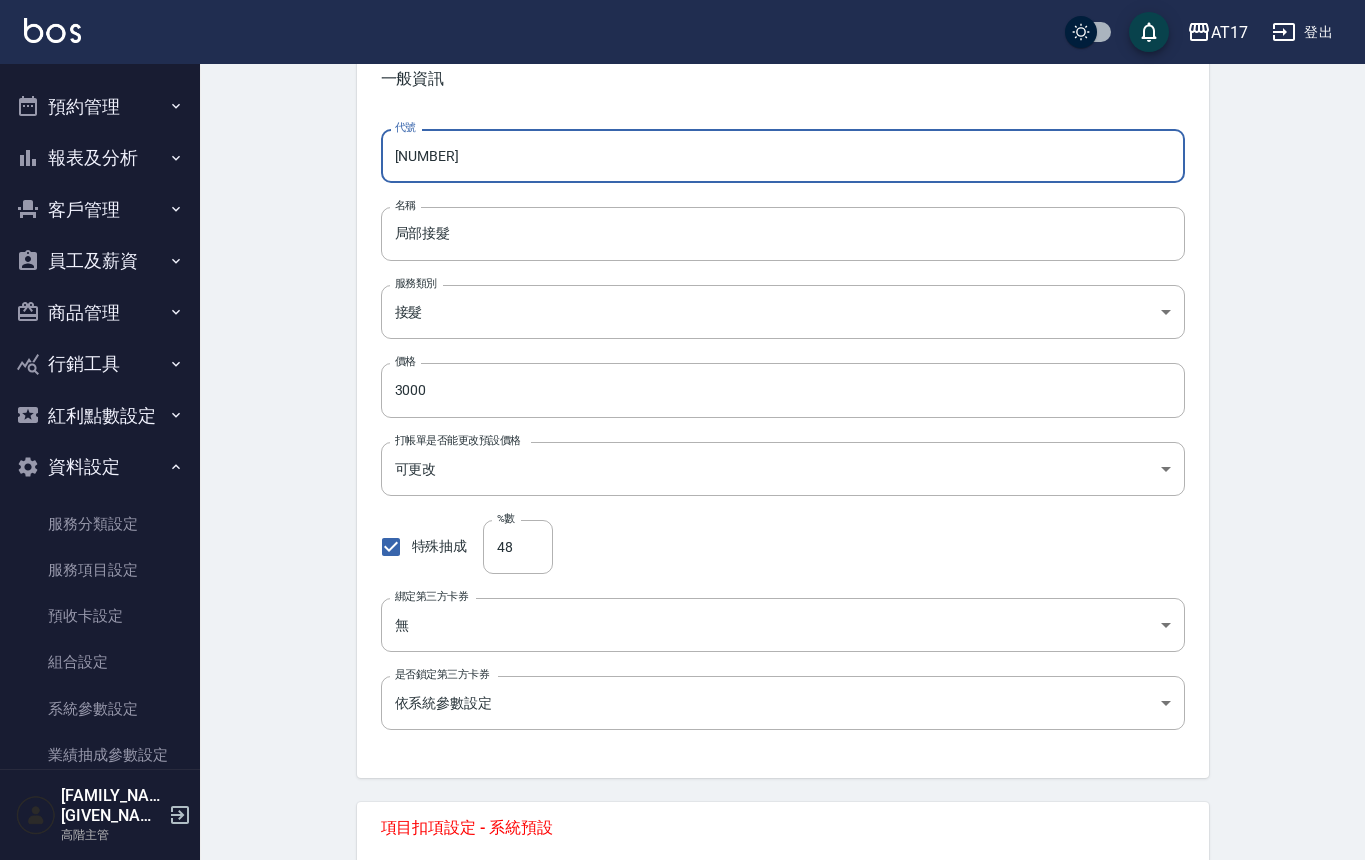 type on "[NUMBER]" 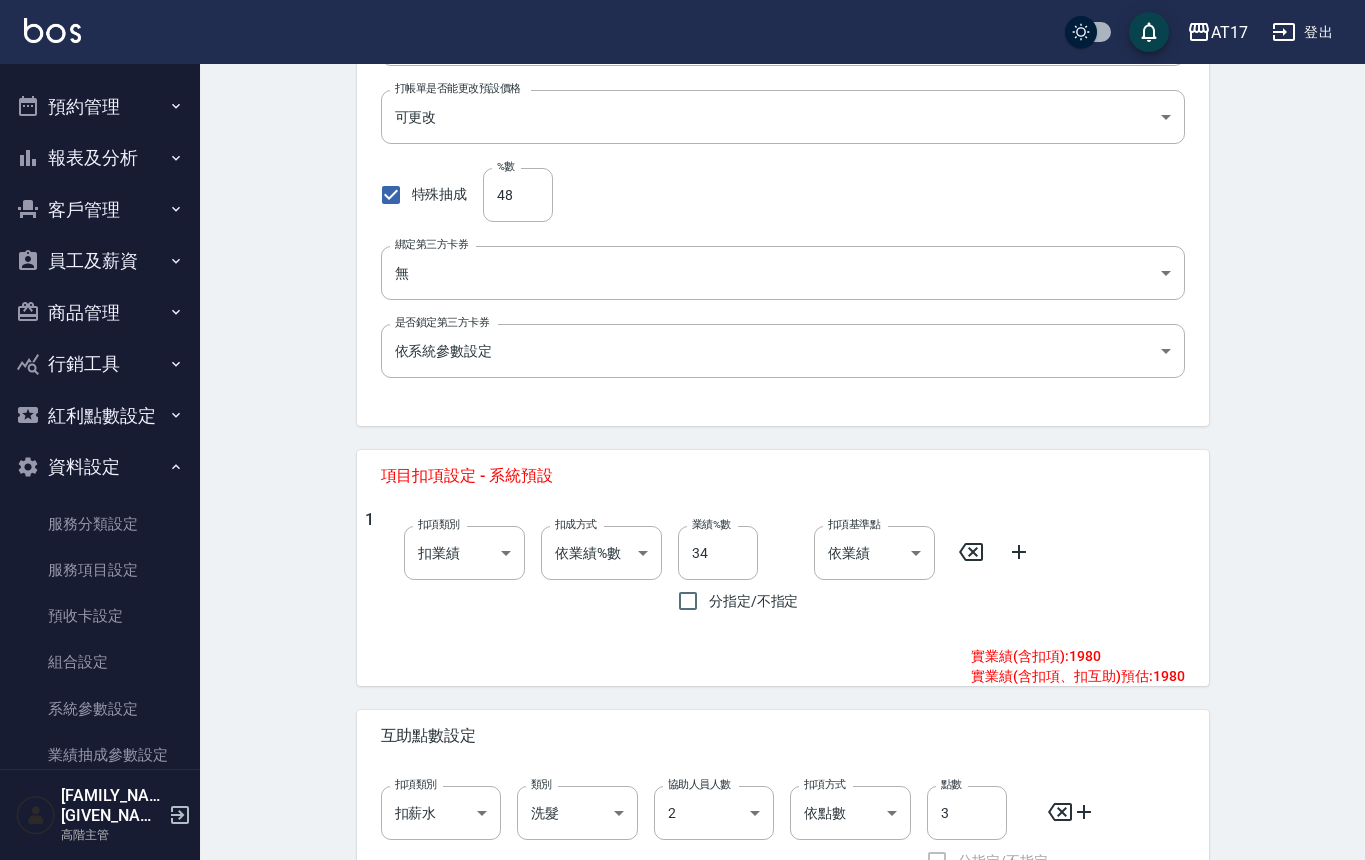 scroll, scrollTop: 461, scrollLeft: 0, axis: vertical 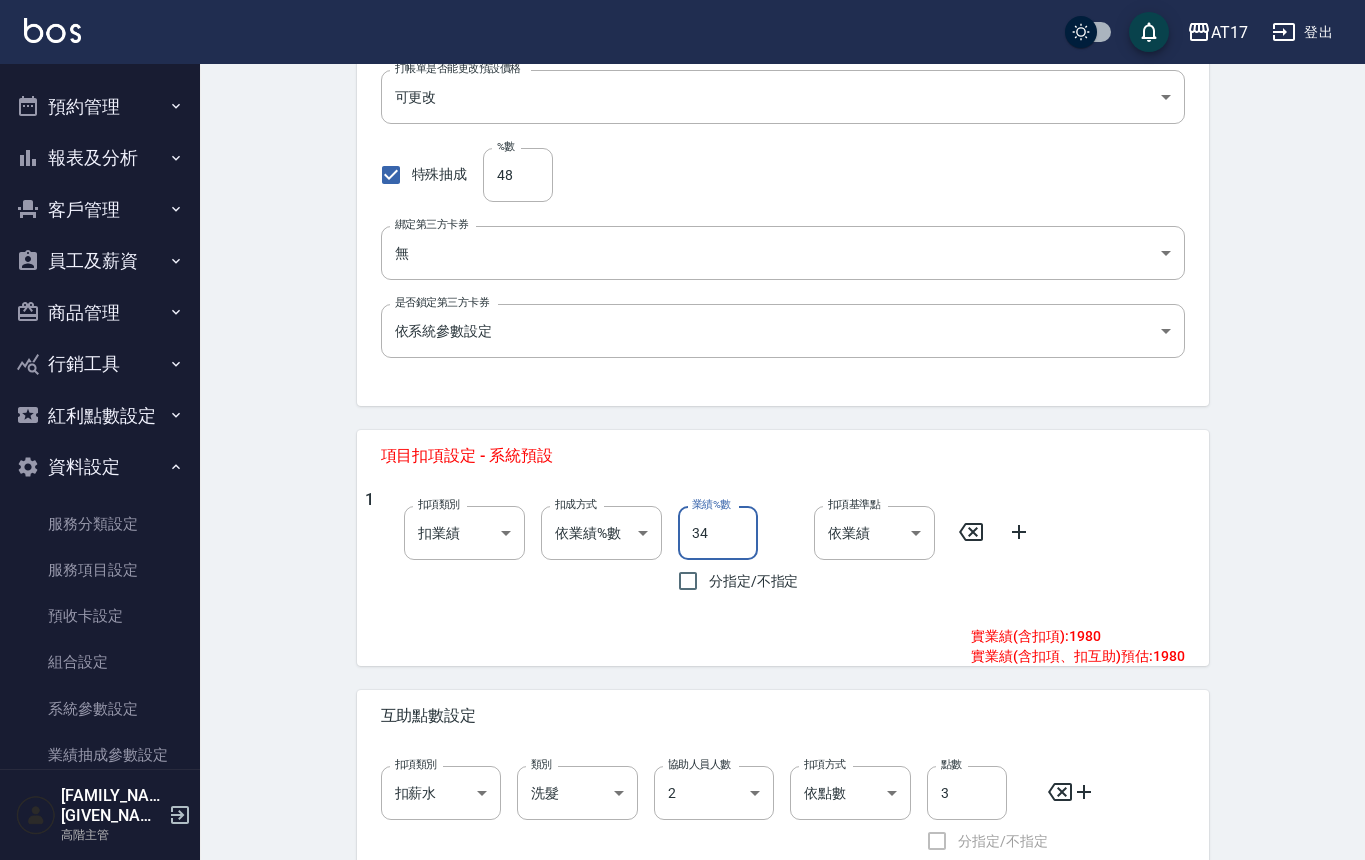 click on "34" at bounding box center [718, 533] 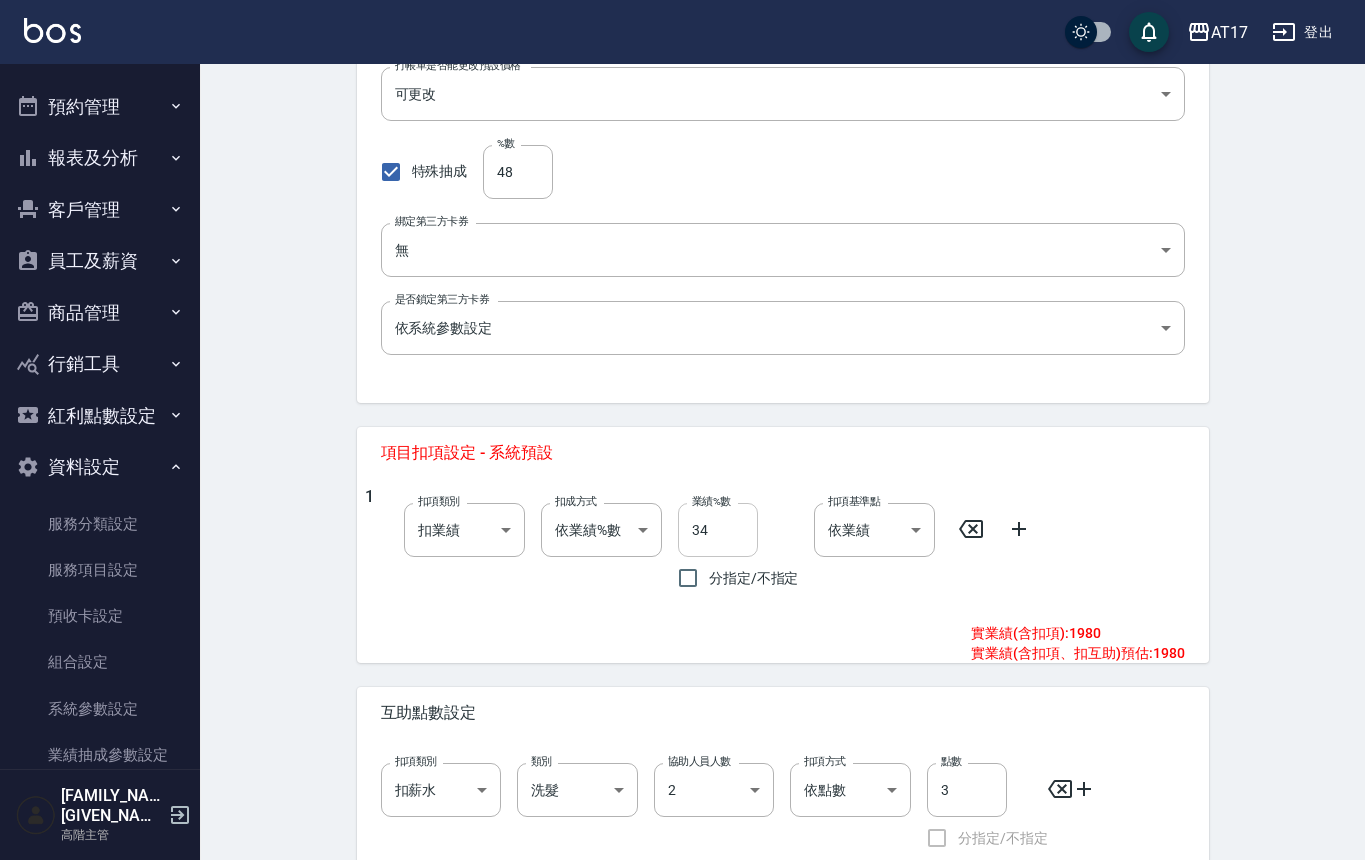 scroll, scrollTop: 488, scrollLeft: 0, axis: vertical 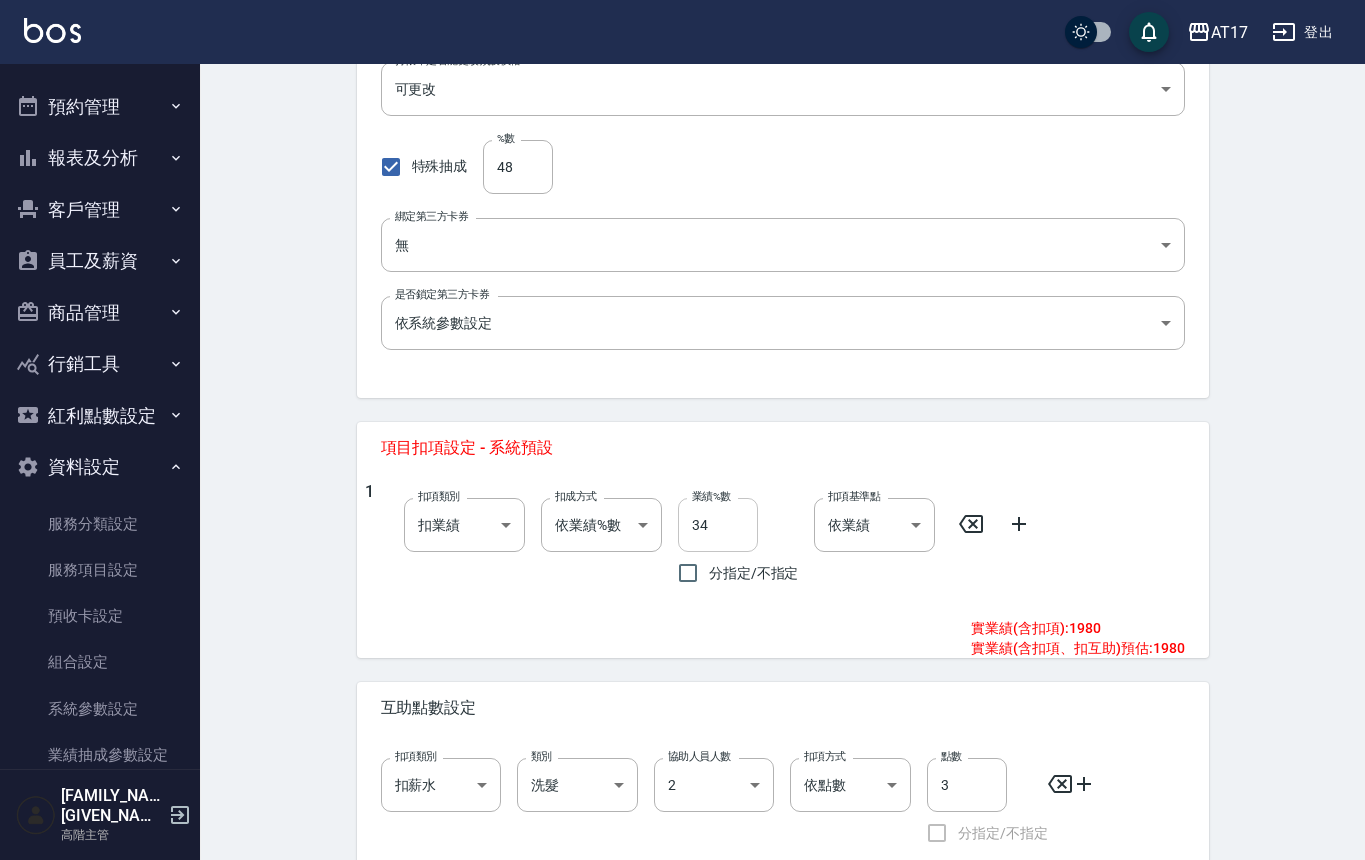 click on "34" at bounding box center (718, 525) 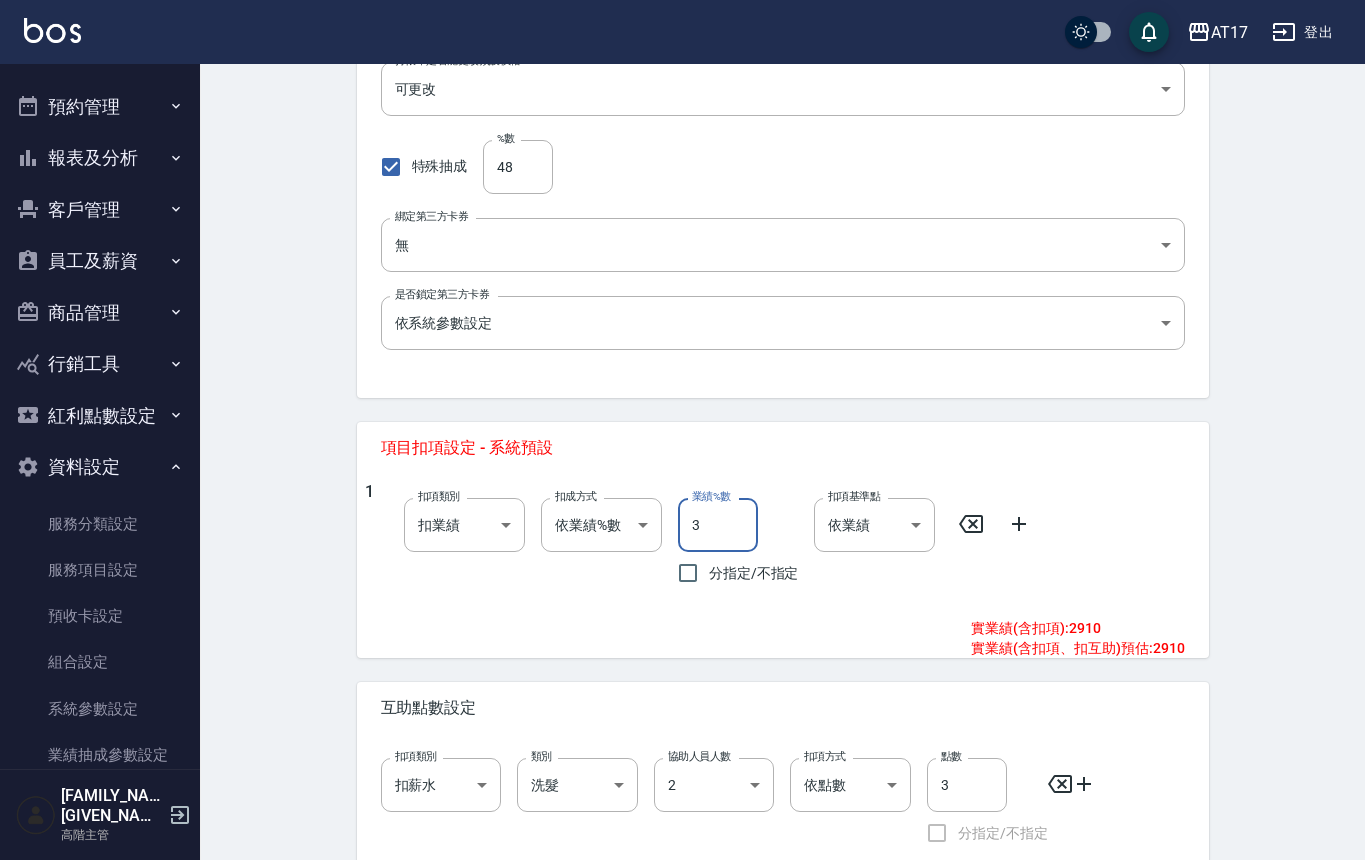 type on "36" 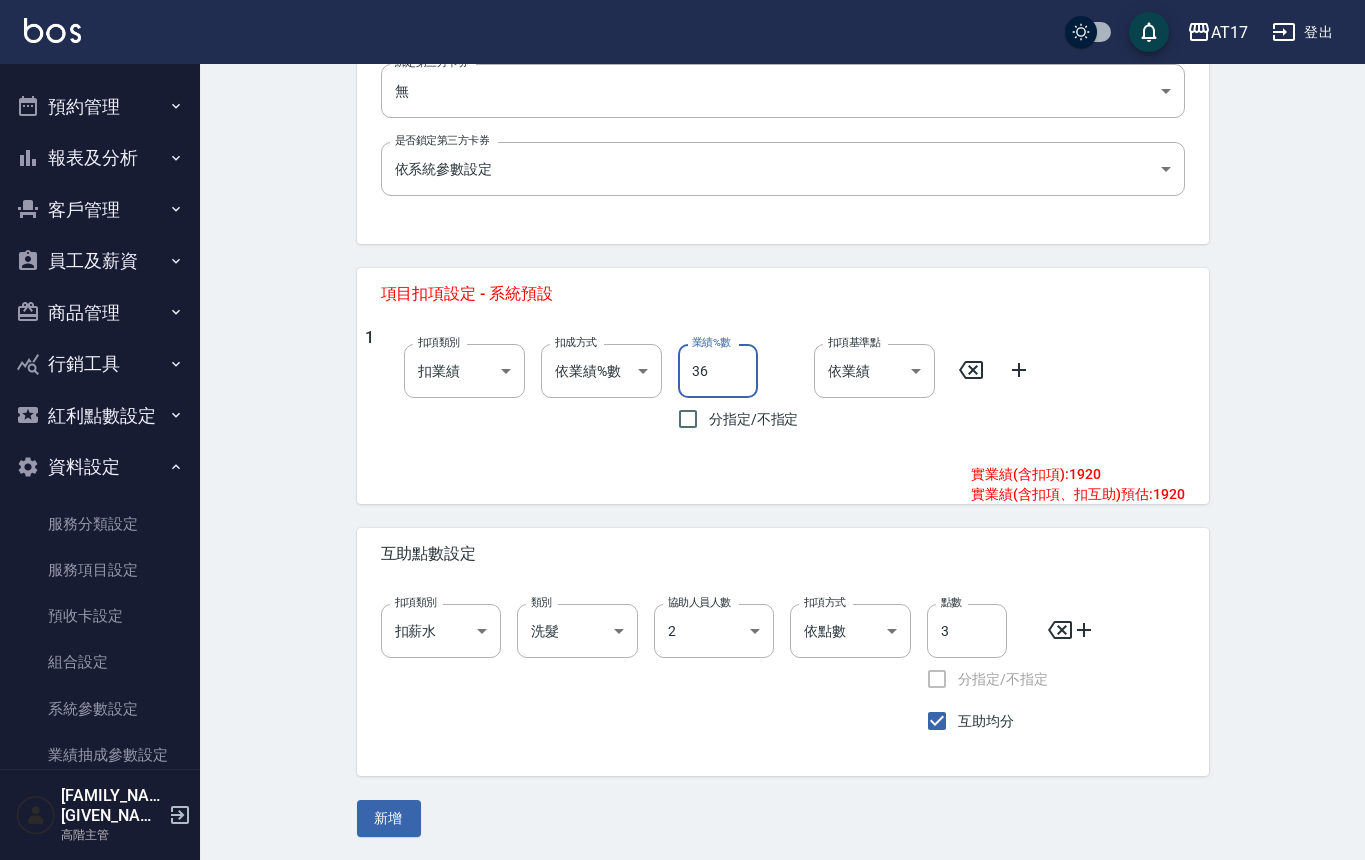scroll, scrollTop: 641, scrollLeft: 0, axis: vertical 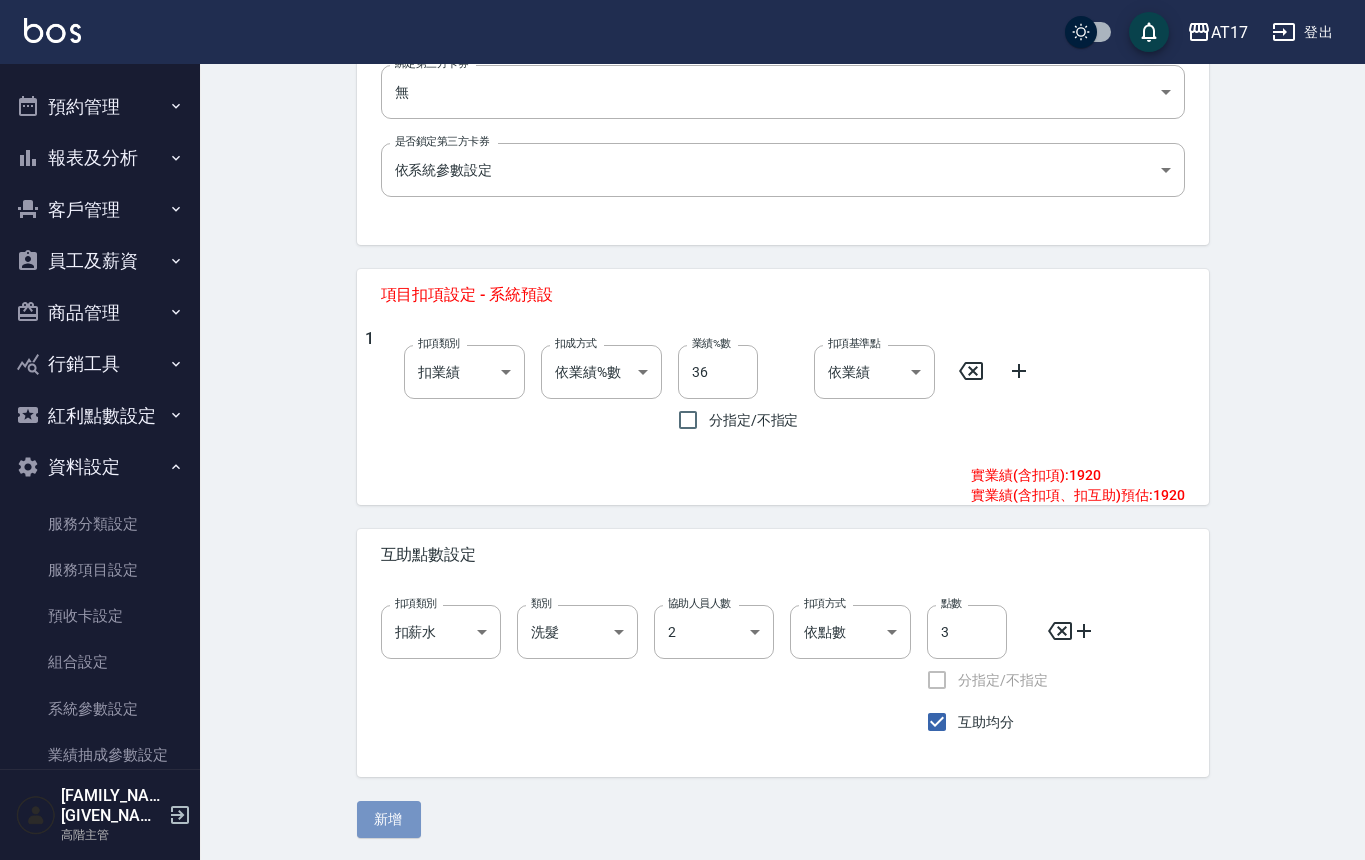 click on "新增" at bounding box center [389, 819] 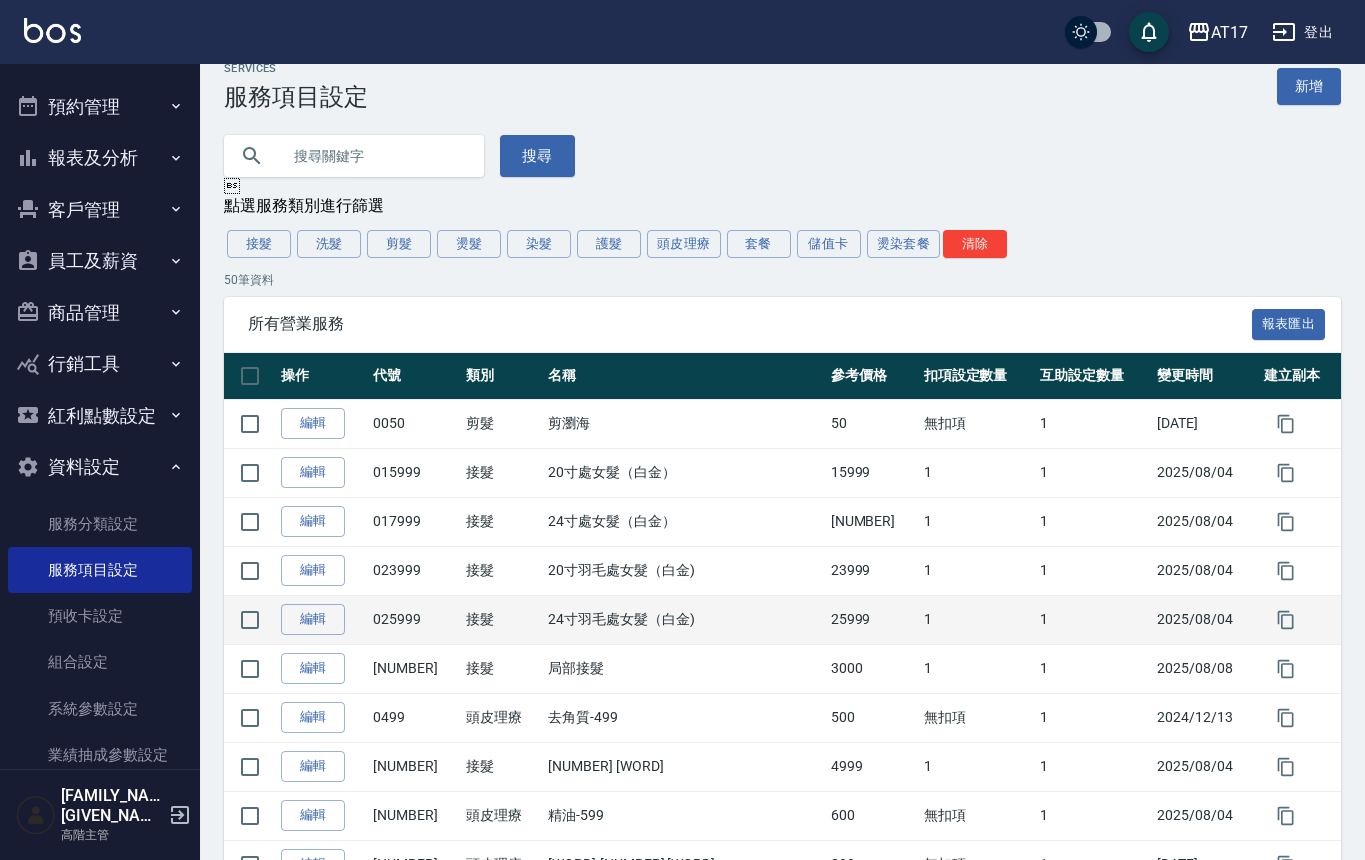 scroll, scrollTop: 40, scrollLeft: 0, axis: vertical 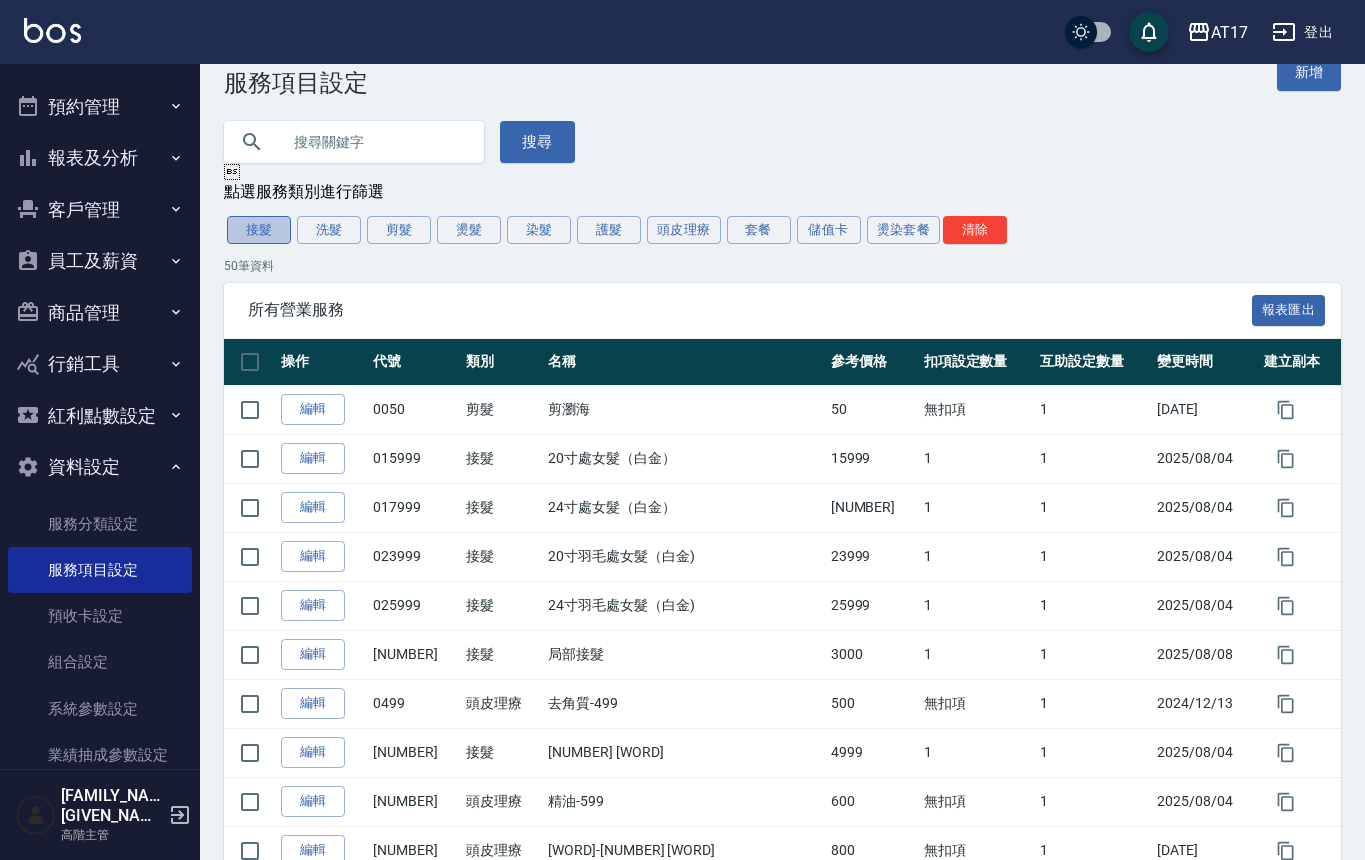 click on "接髮" at bounding box center [259, 230] 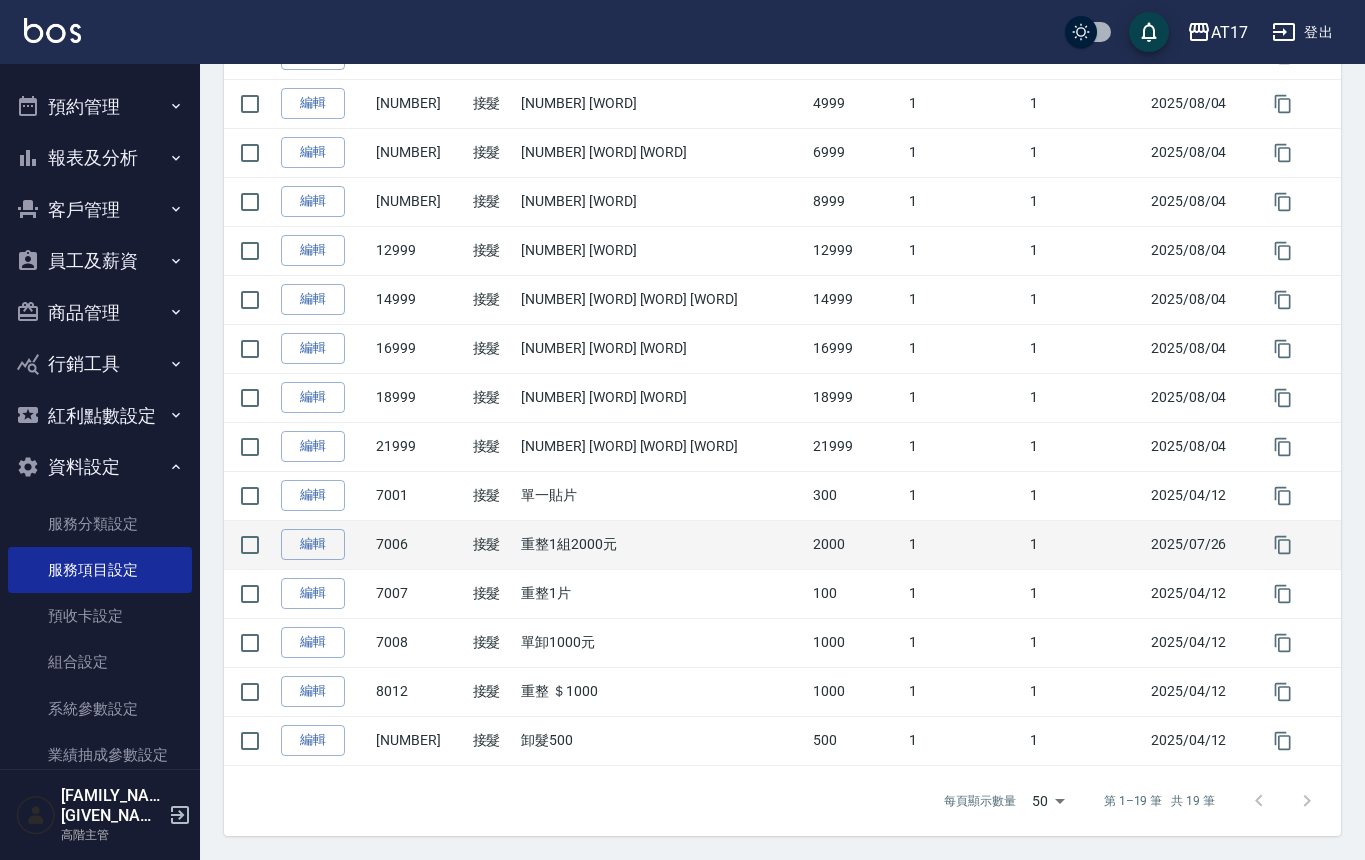 scroll, scrollTop: 592, scrollLeft: 0, axis: vertical 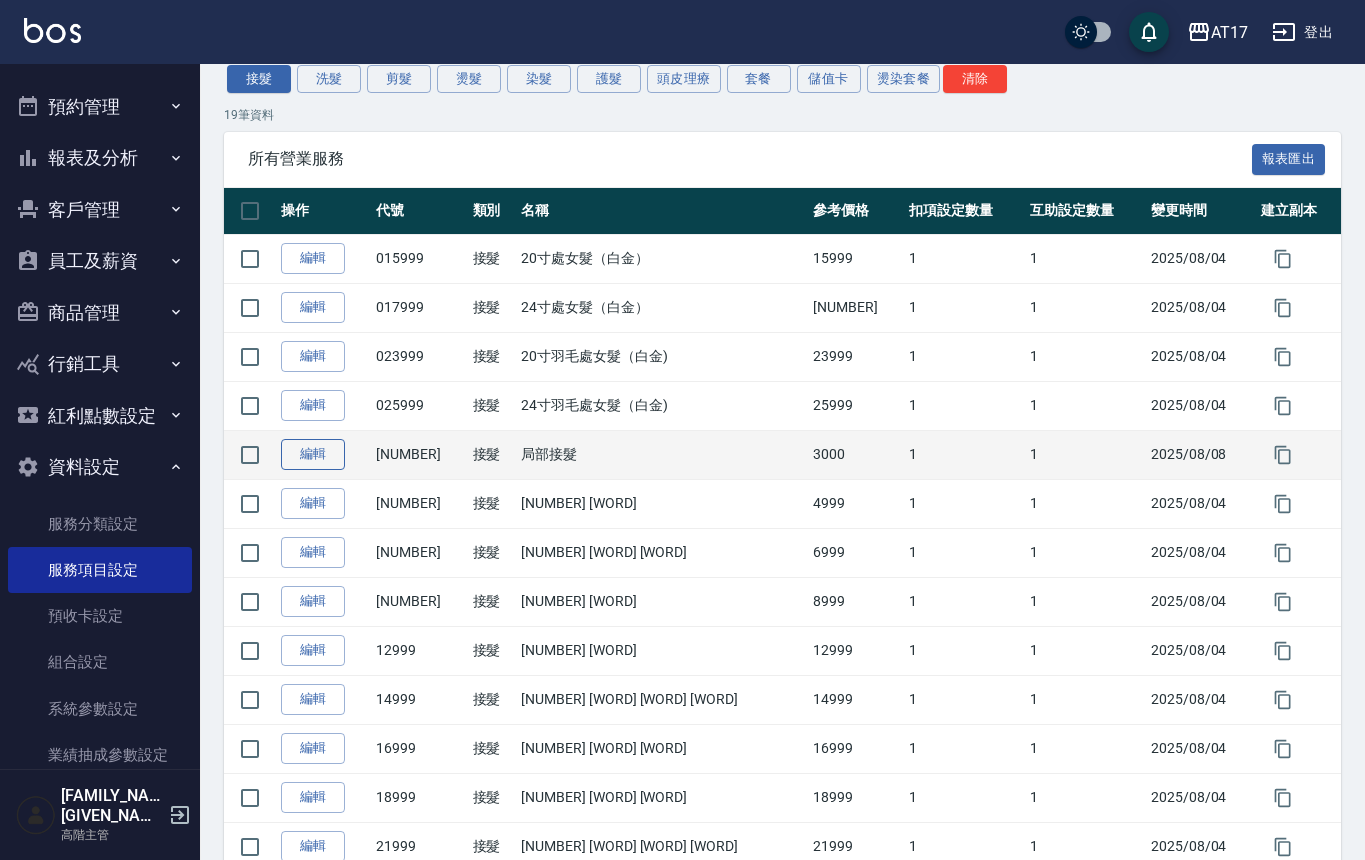 click on "編輯" at bounding box center (313, 454) 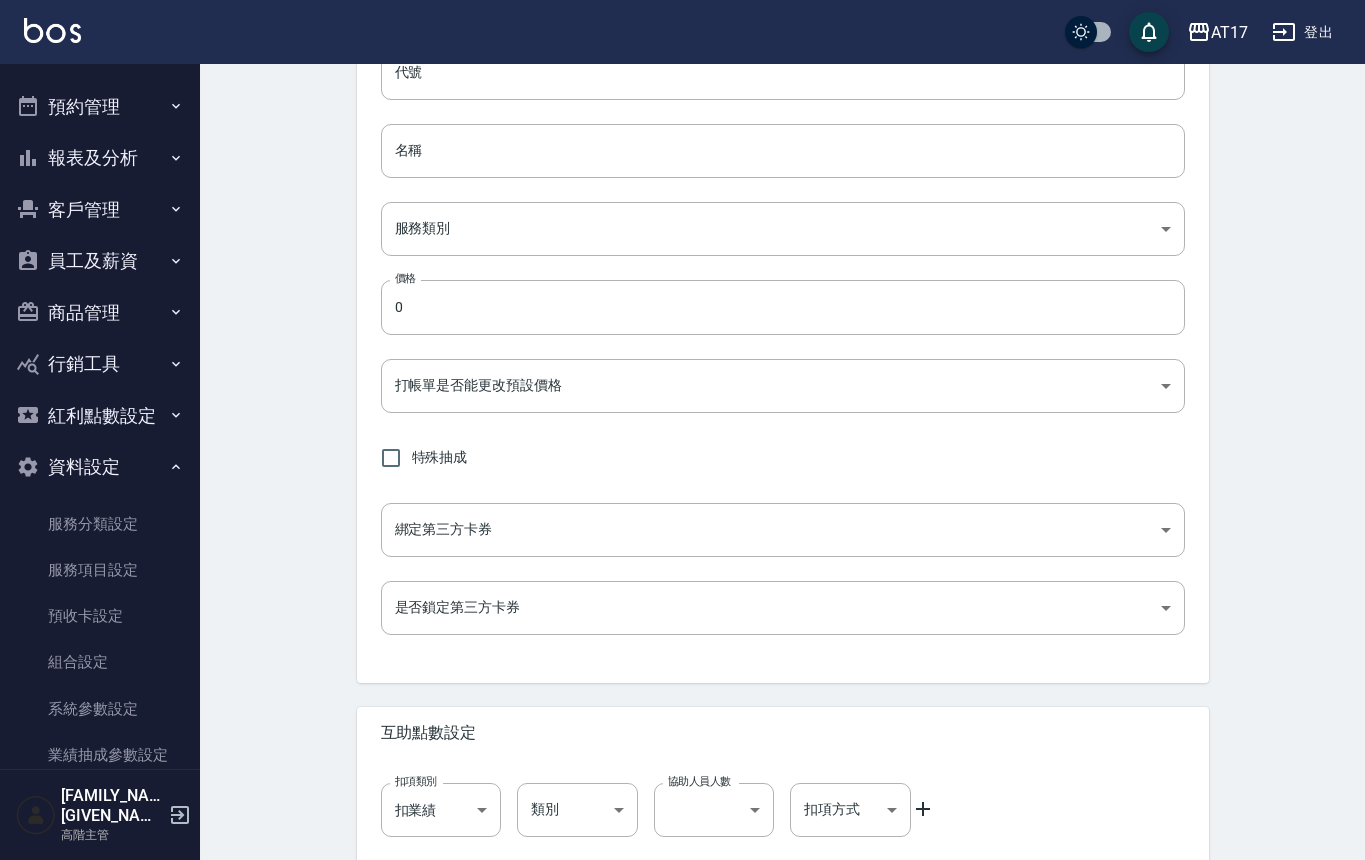 scroll, scrollTop: 0, scrollLeft: 0, axis: both 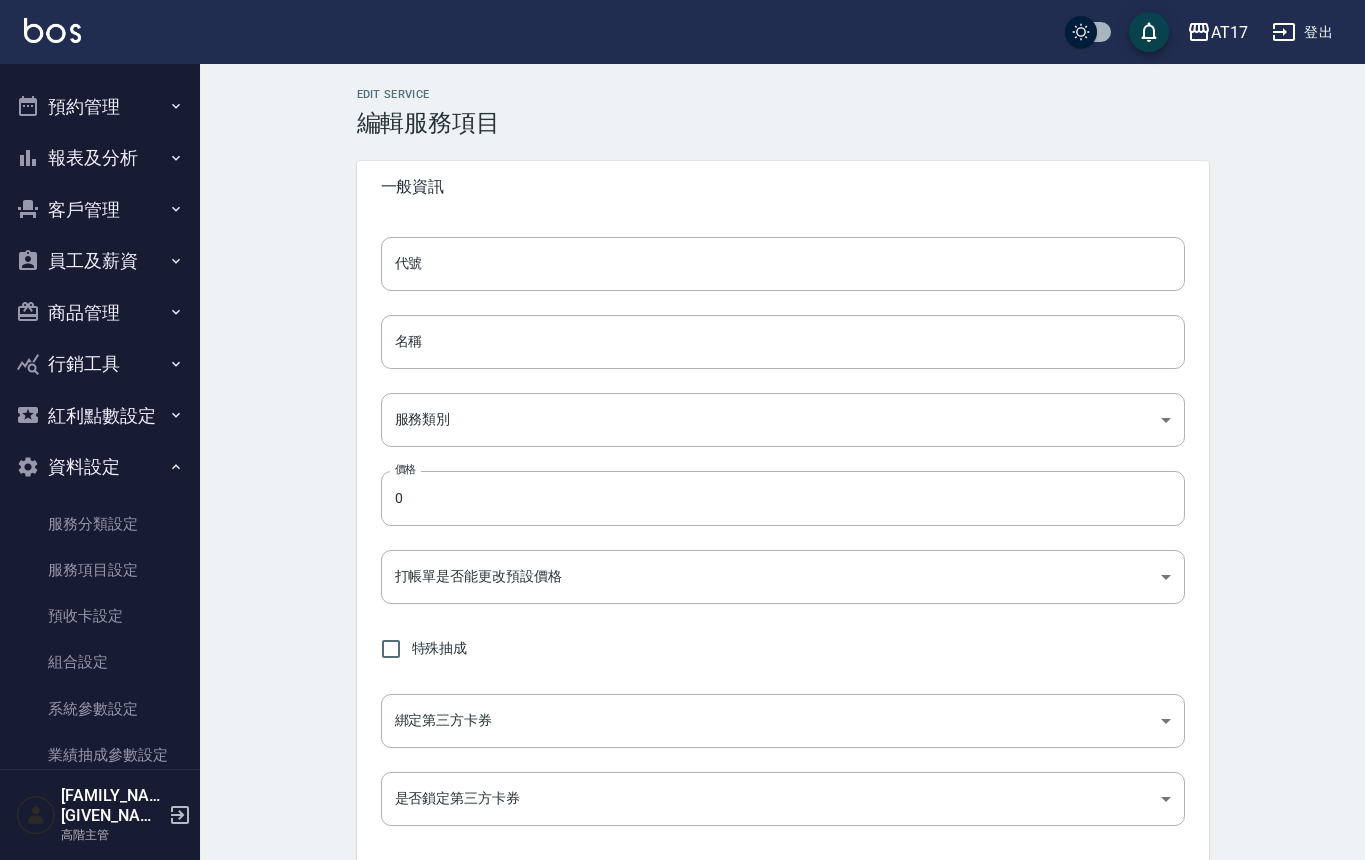 type on "[NUMBER]" 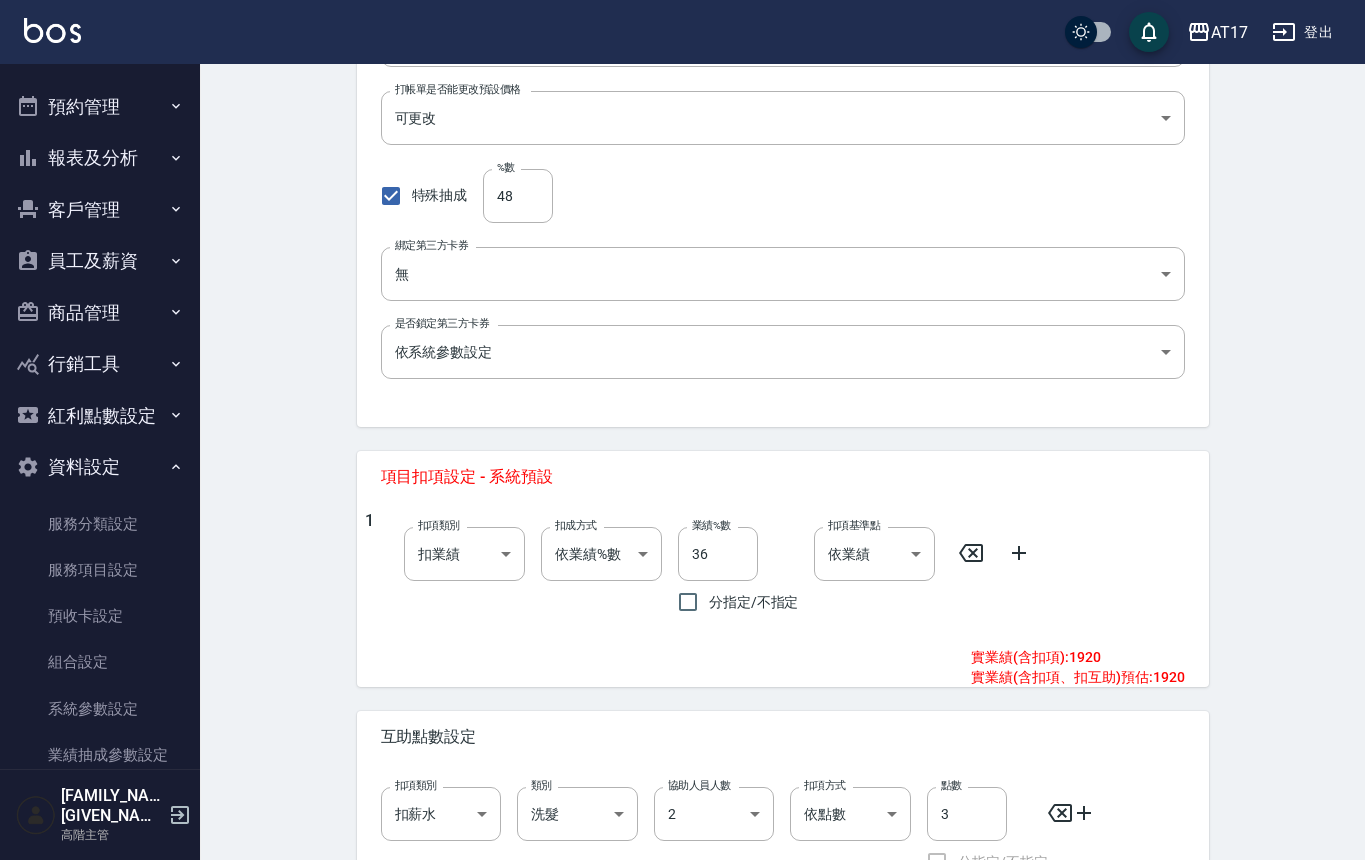 scroll, scrollTop: 528, scrollLeft: 0, axis: vertical 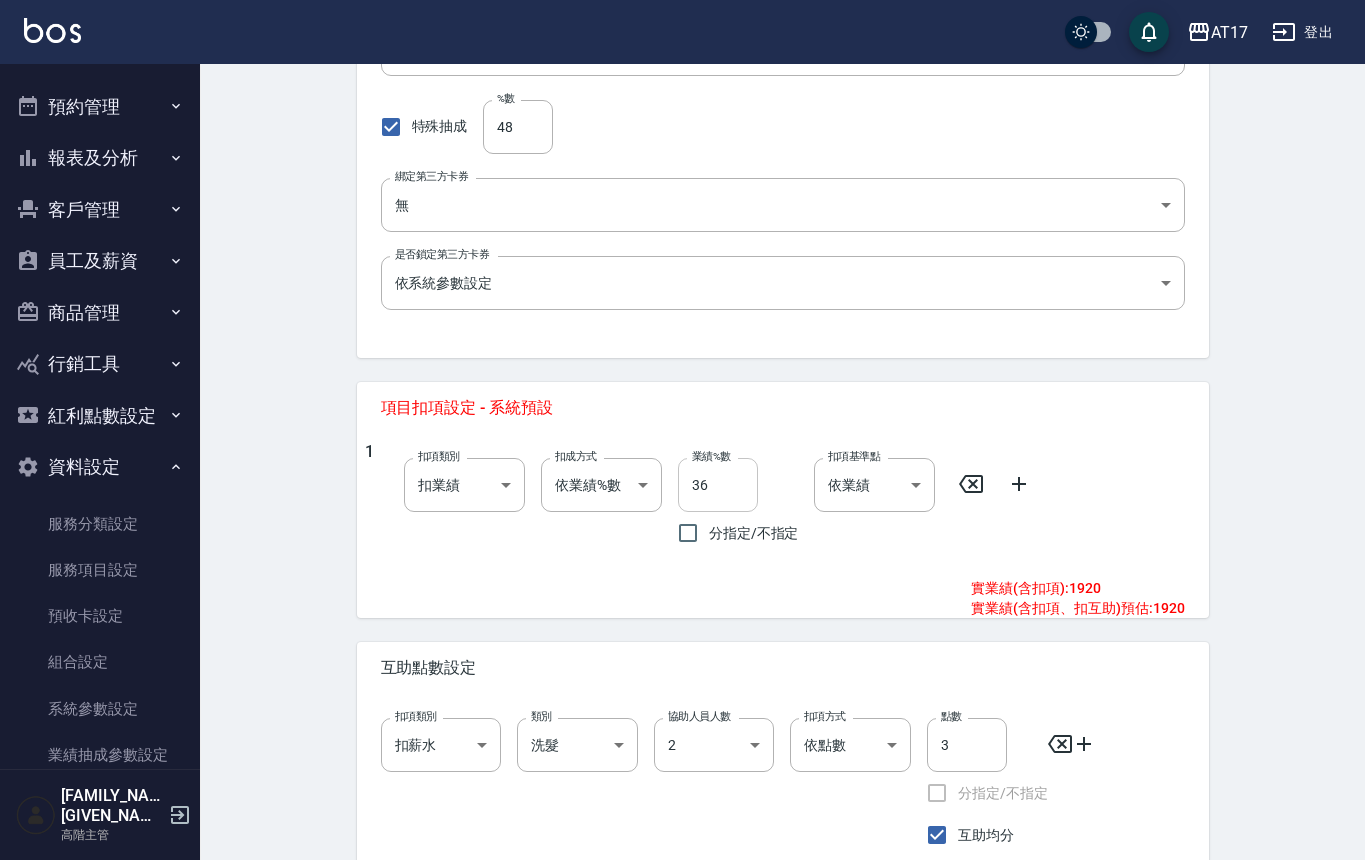 click on "36" at bounding box center [718, 485] 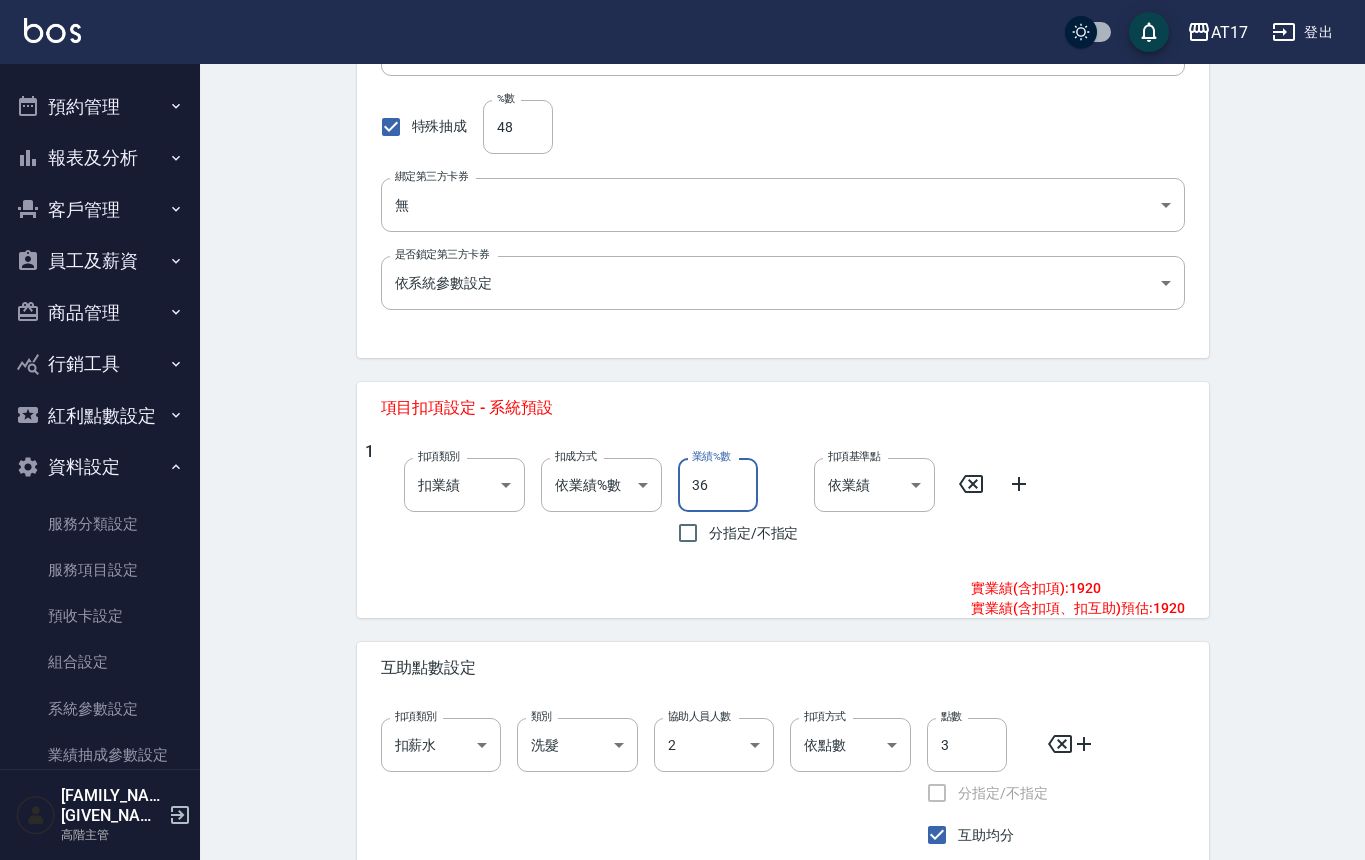 type on "3" 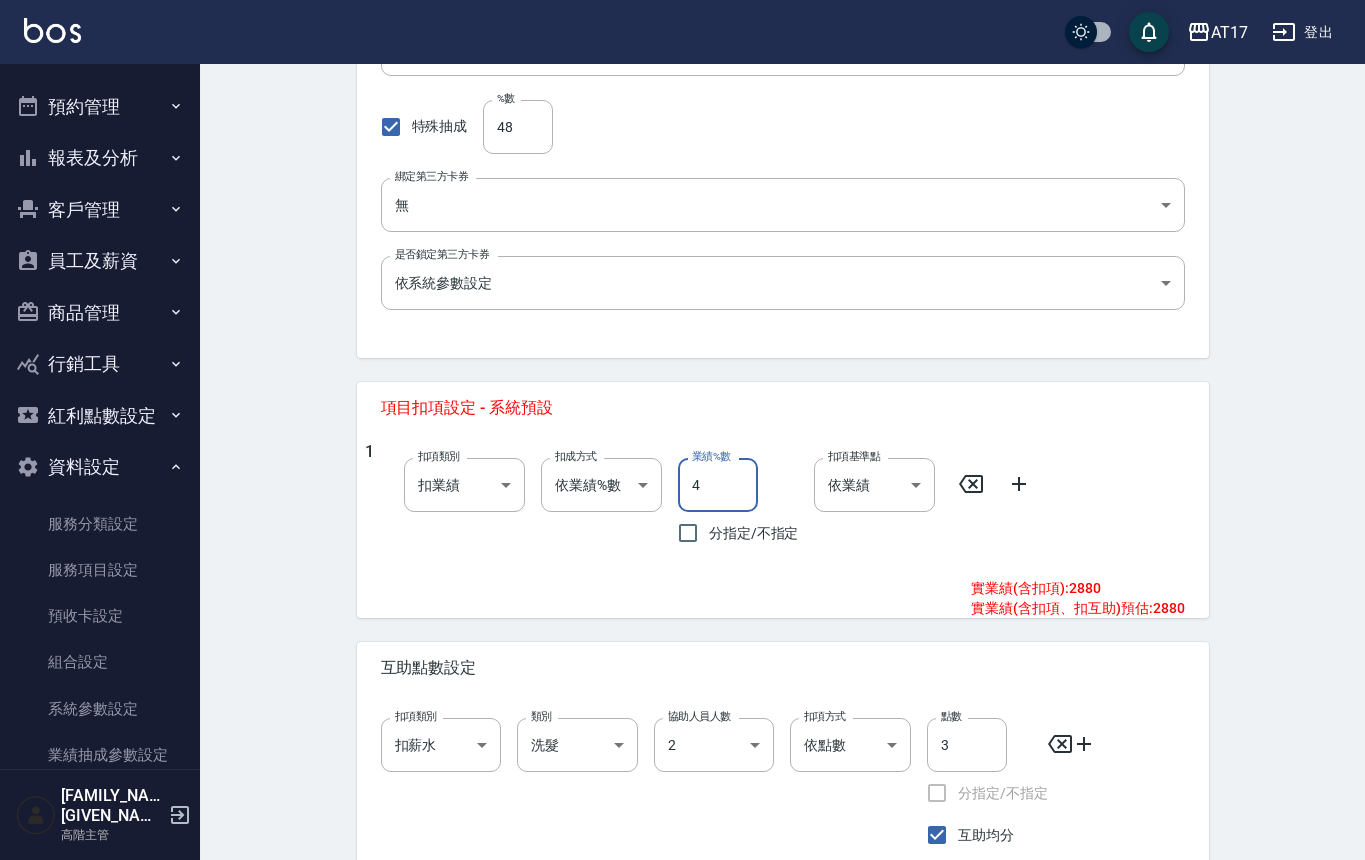 type on "44" 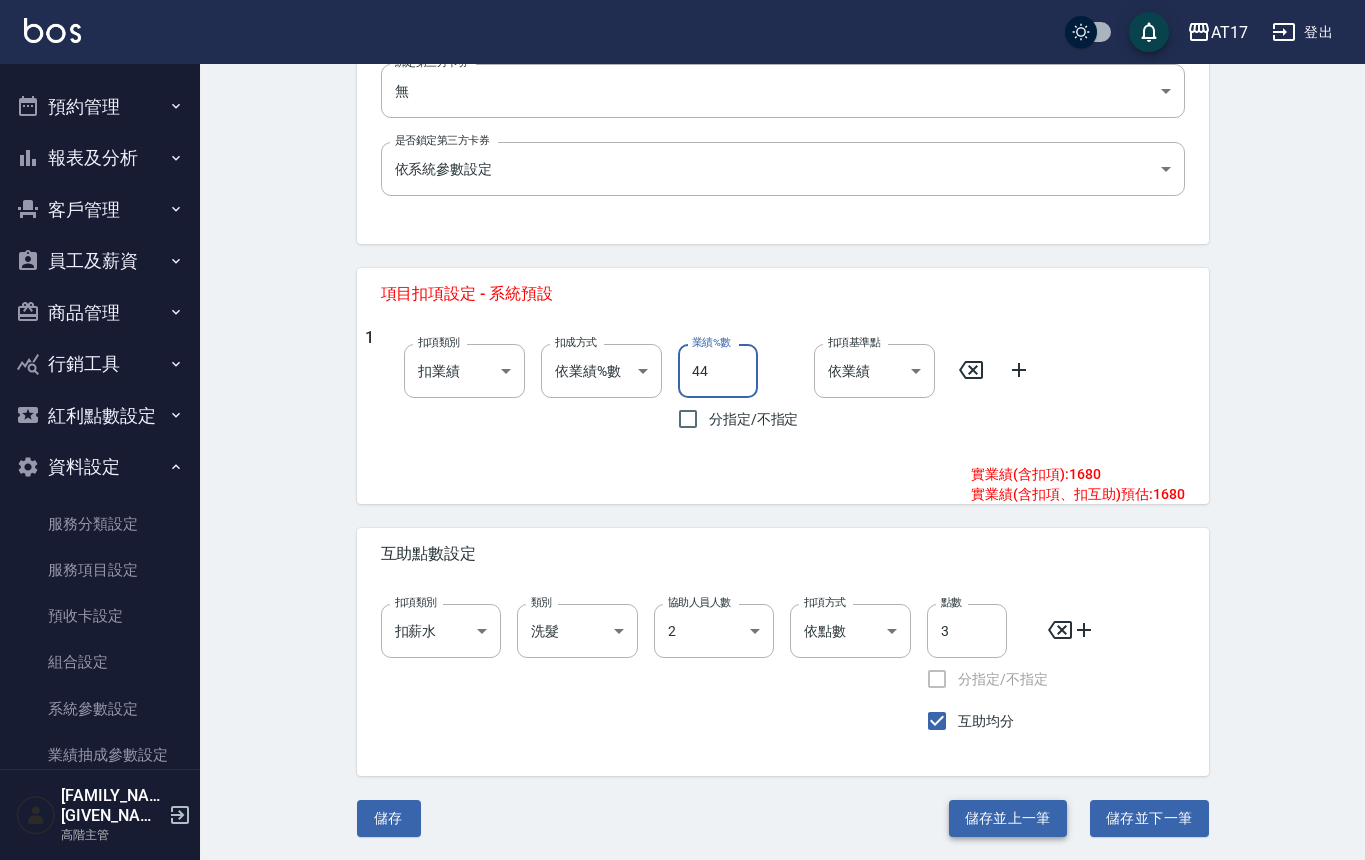 scroll, scrollTop: 641, scrollLeft: 0, axis: vertical 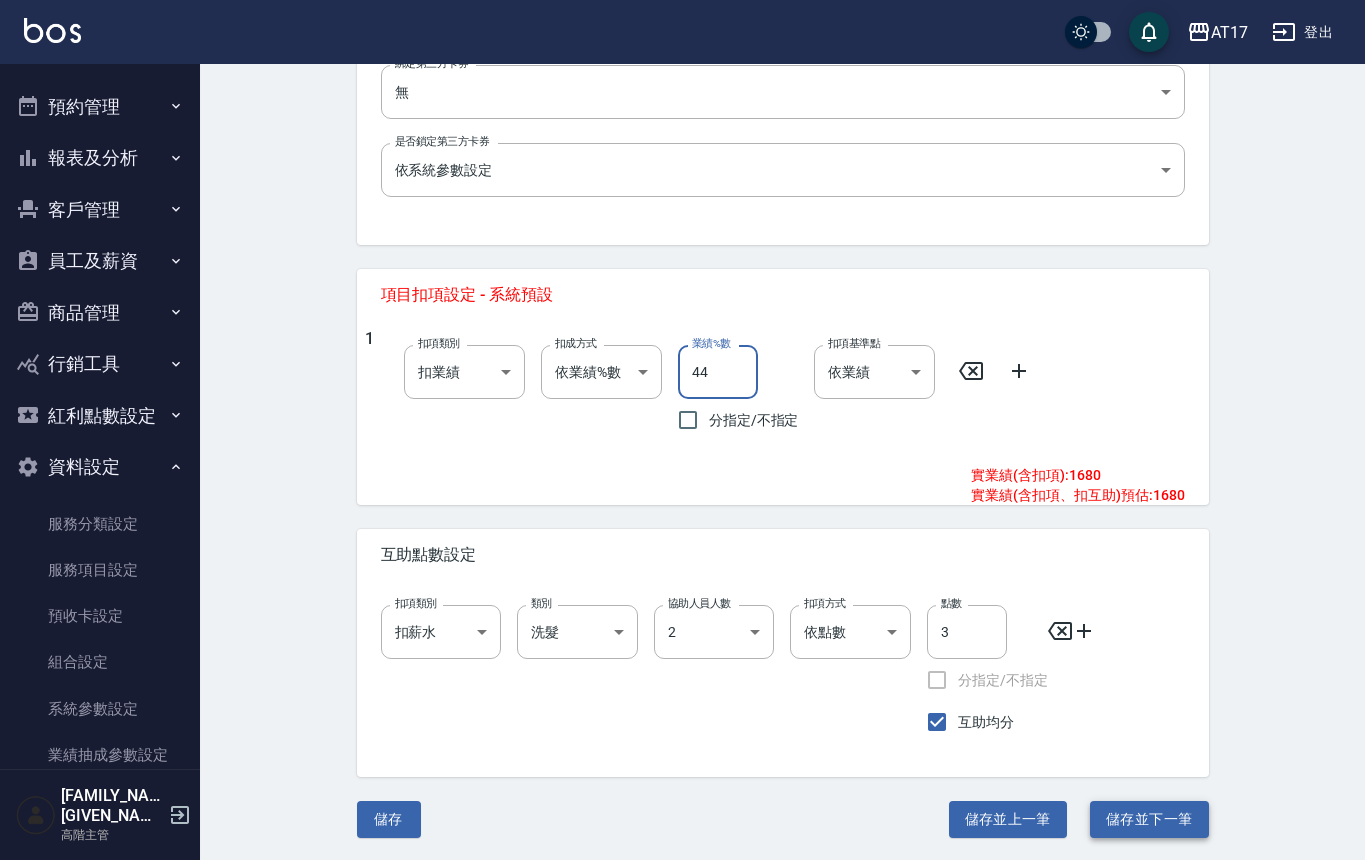 click on "儲存並下一筆" at bounding box center [1149, 819] 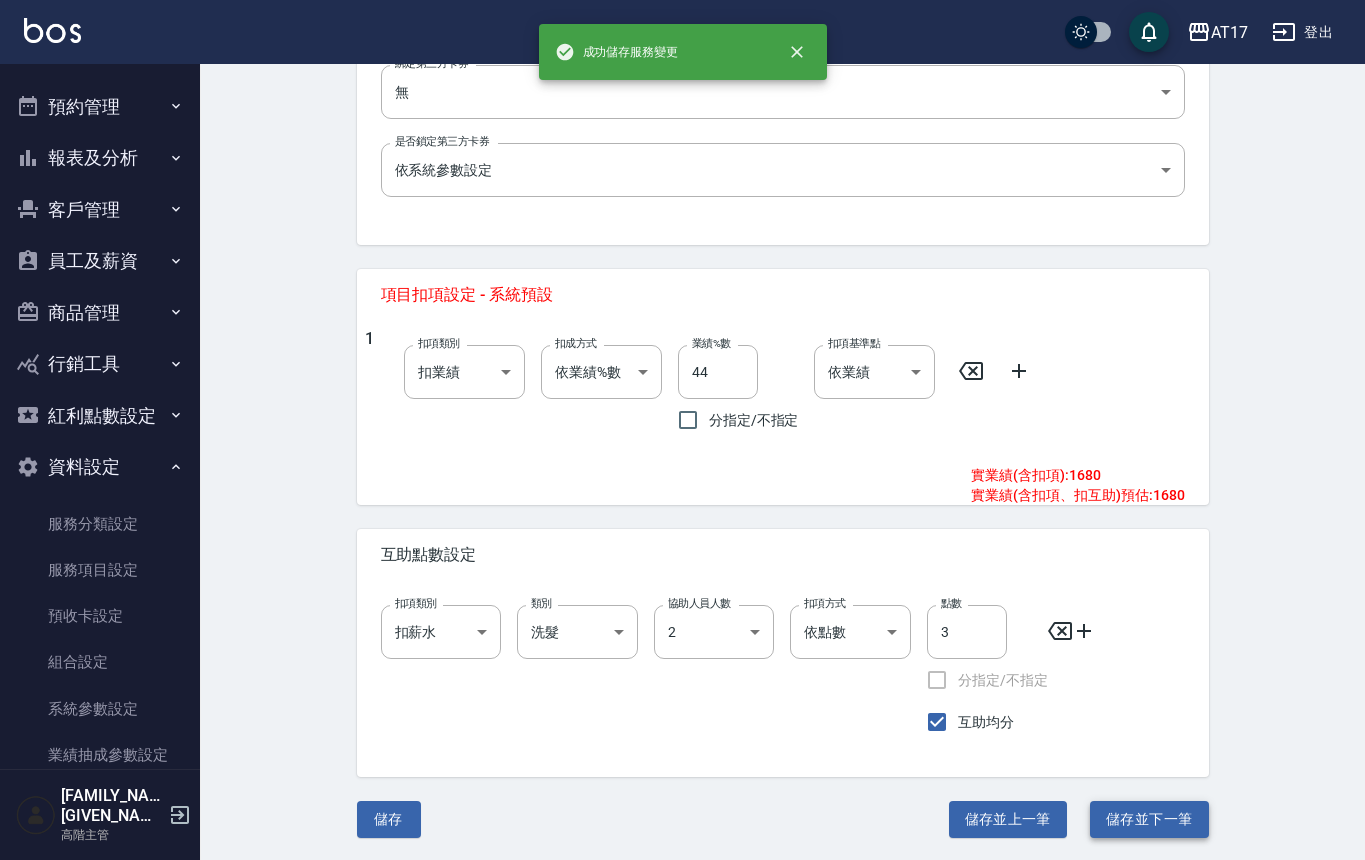 scroll, scrollTop: 0, scrollLeft: 0, axis: both 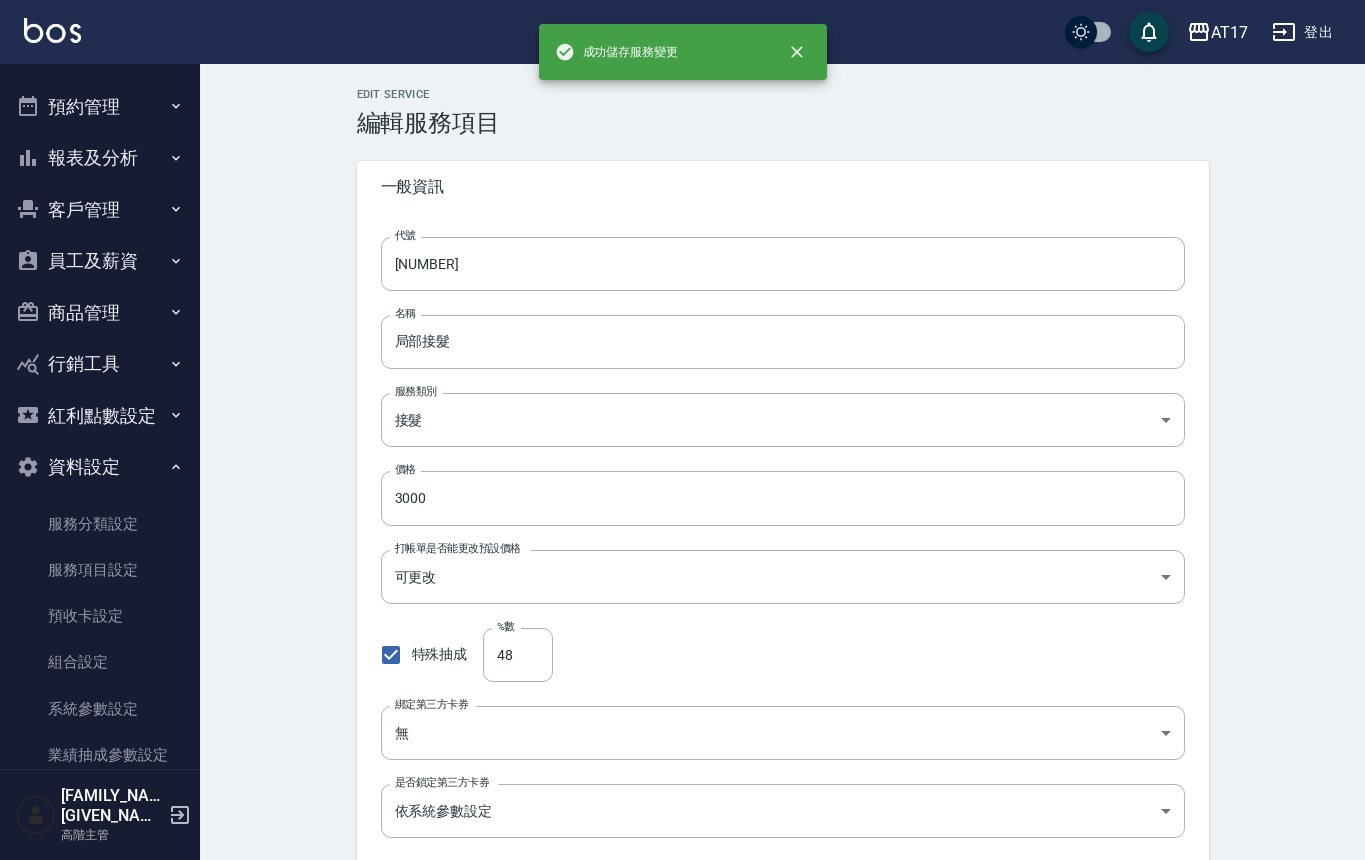 type on "0499" 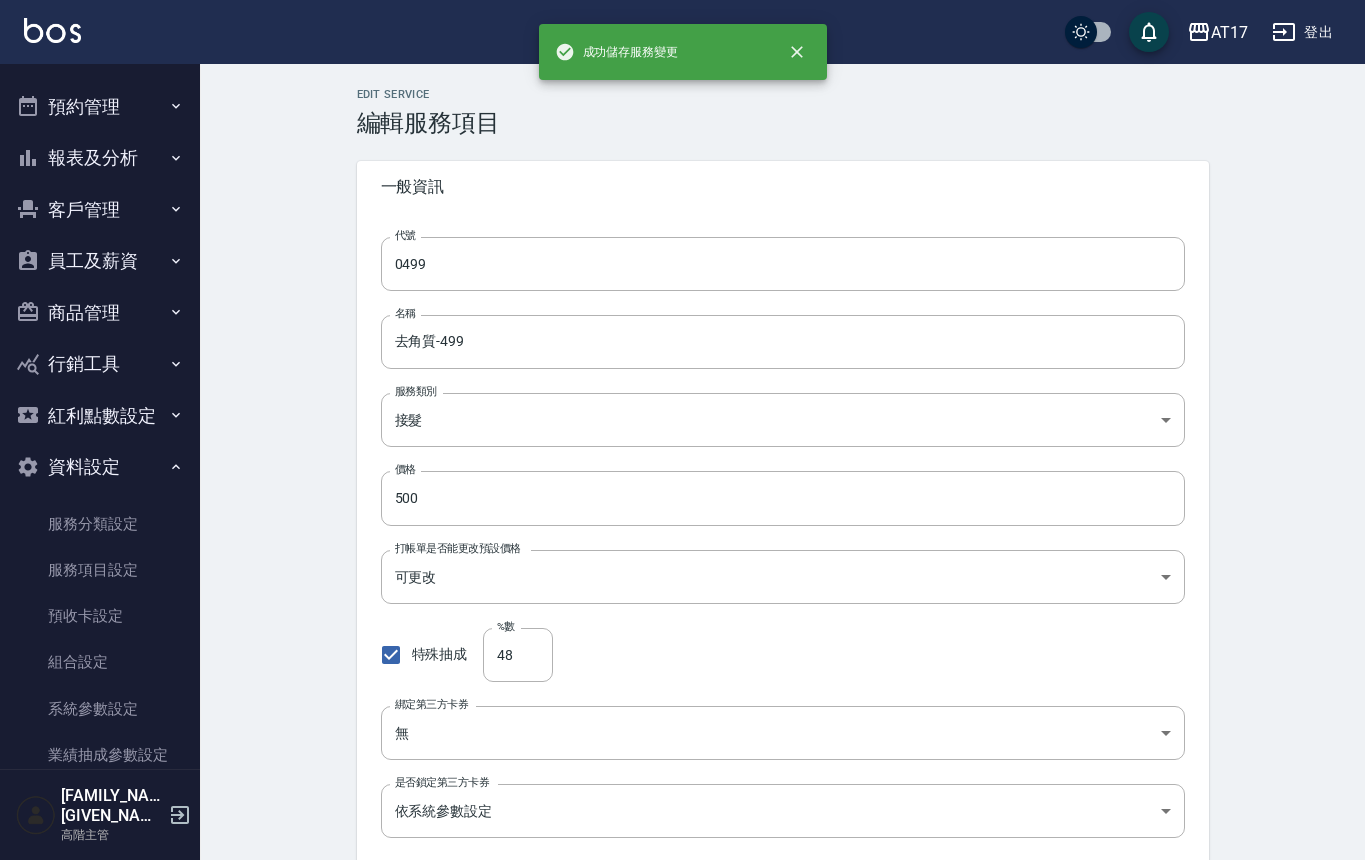 type 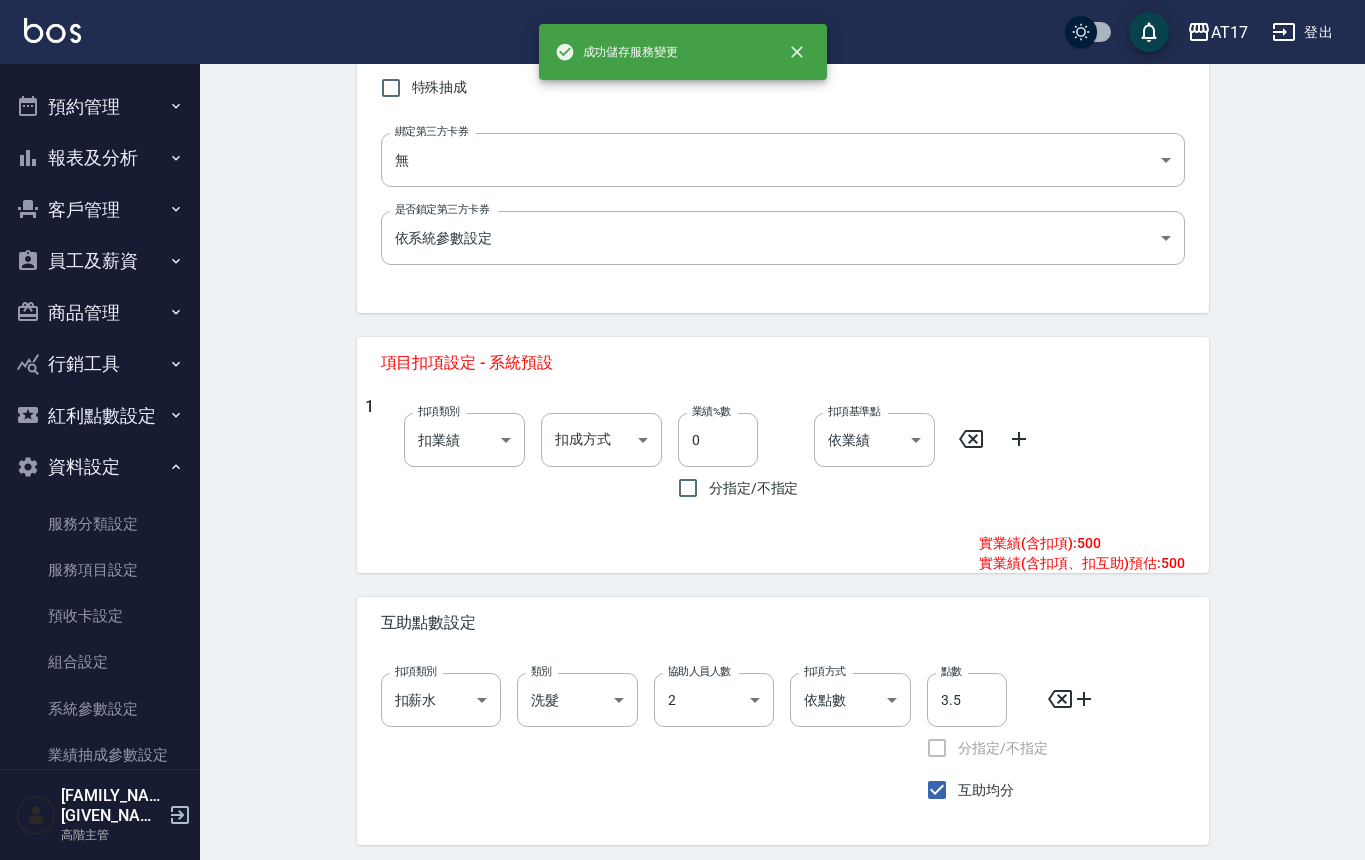 scroll, scrollTop: 565, scrollLeft: 0, axis: vertical 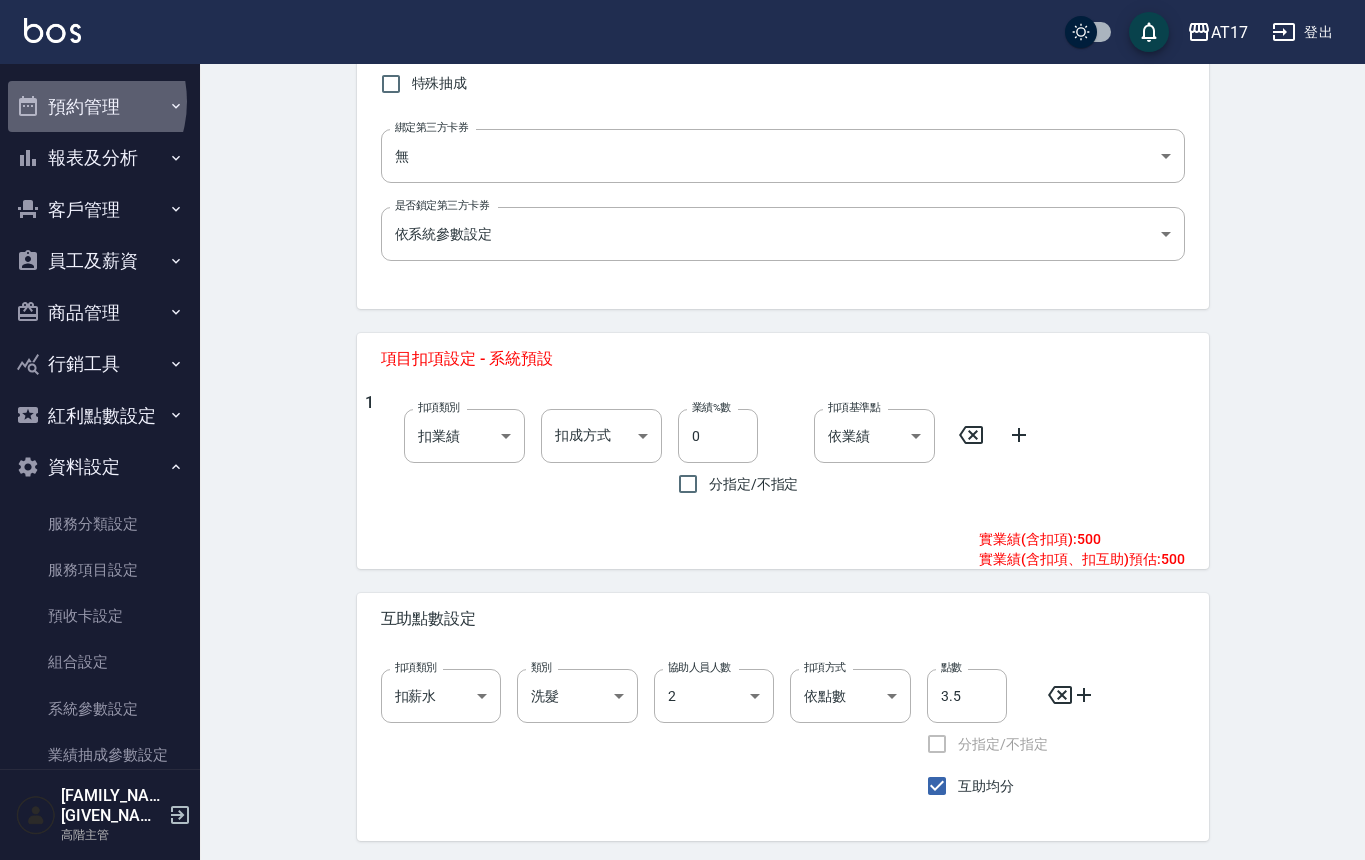 click on "預約管理" at bounding box center [100, 107] 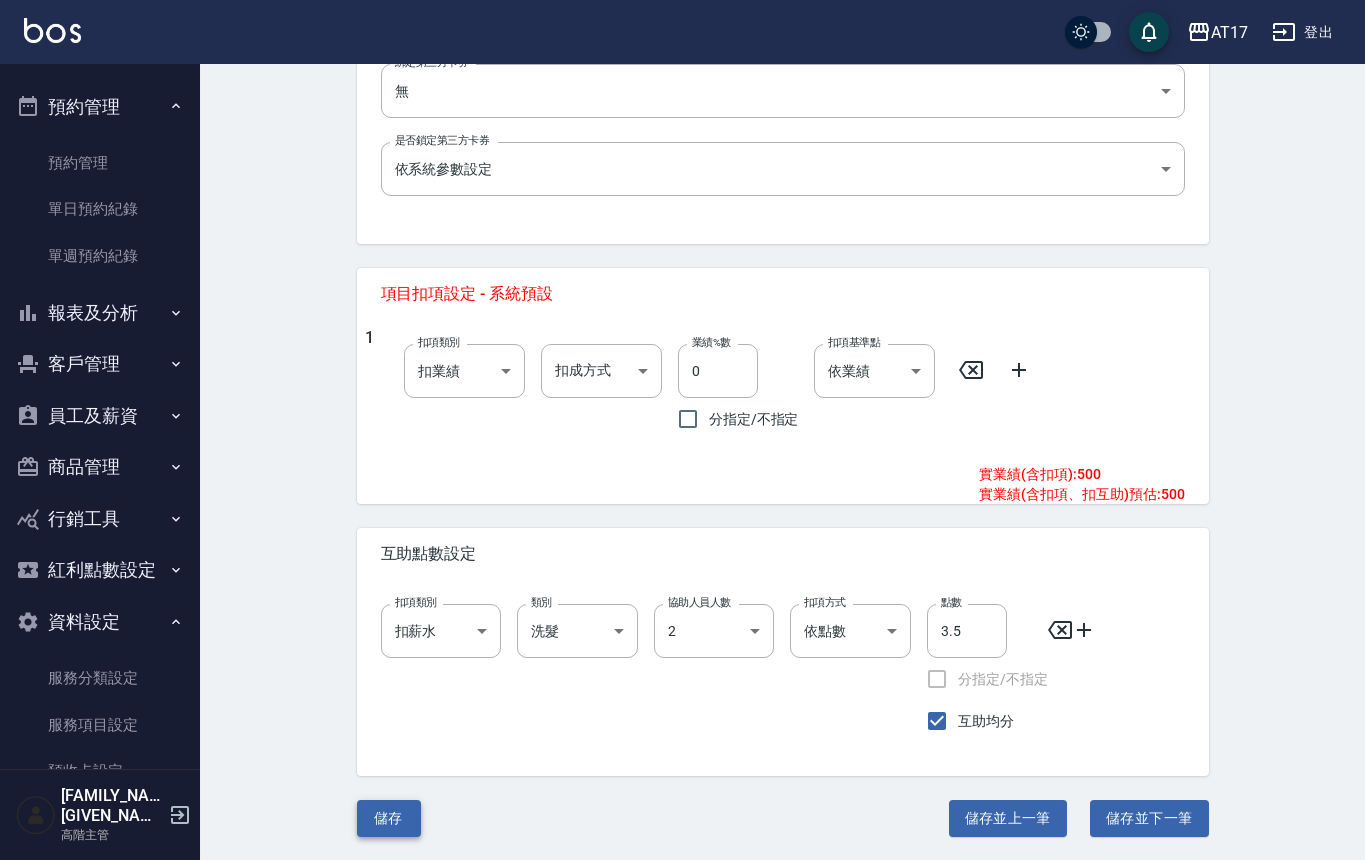 scroll, scrollTop: 629, scrollLeft: 0, axis: vertical 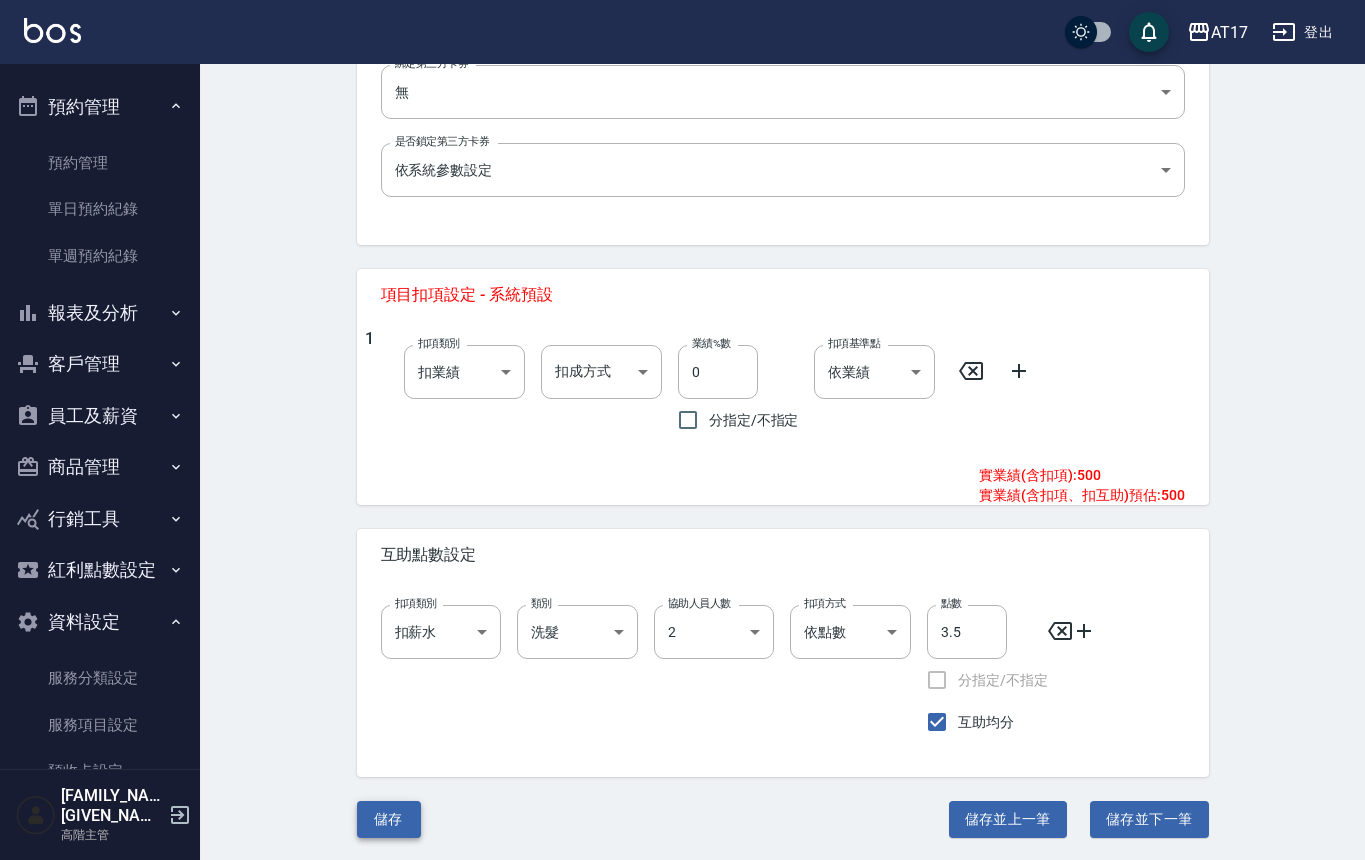click on "儲存" at bounding box center (389, 819) 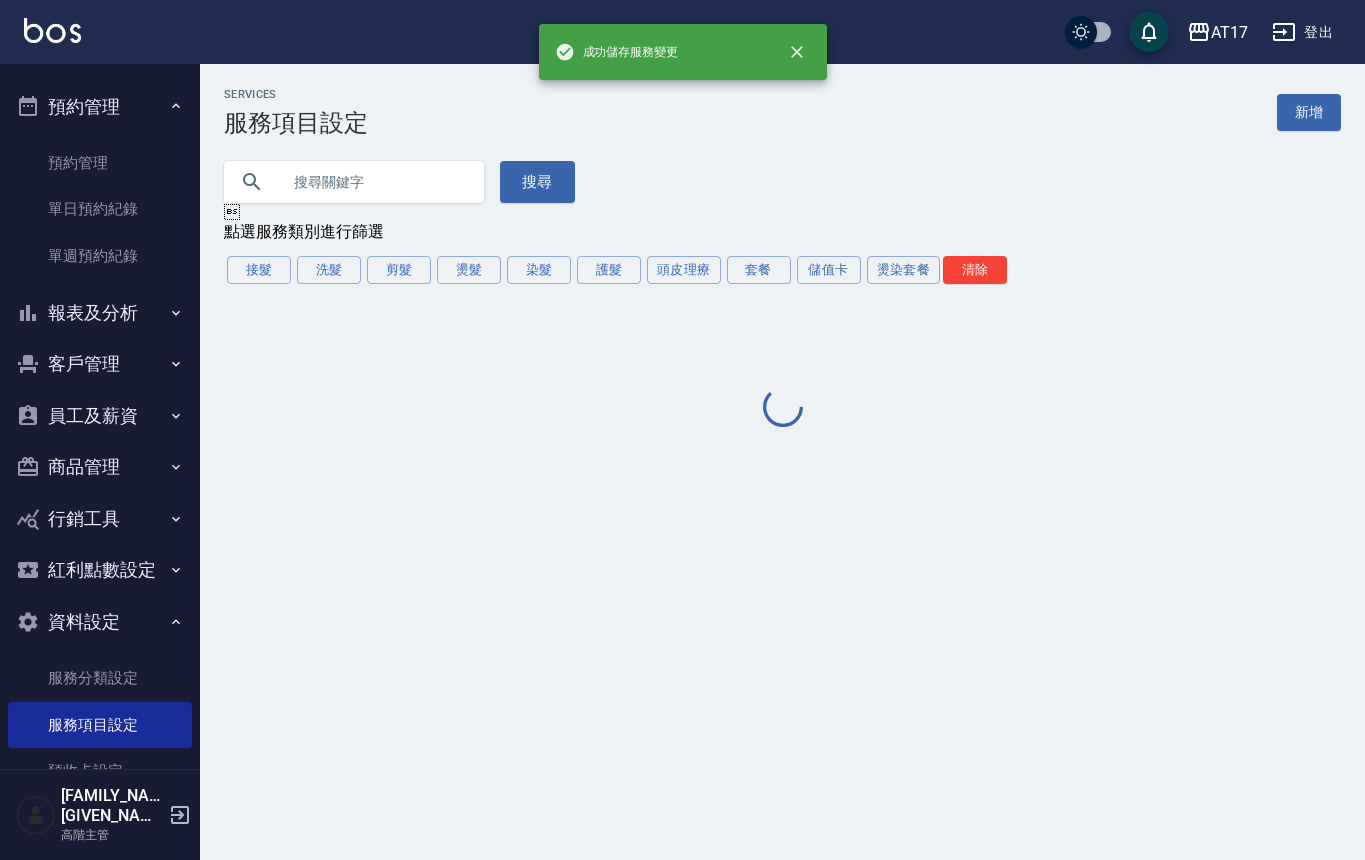 scroll, scrollTop: 0, scrollLeft: 0, axis: both 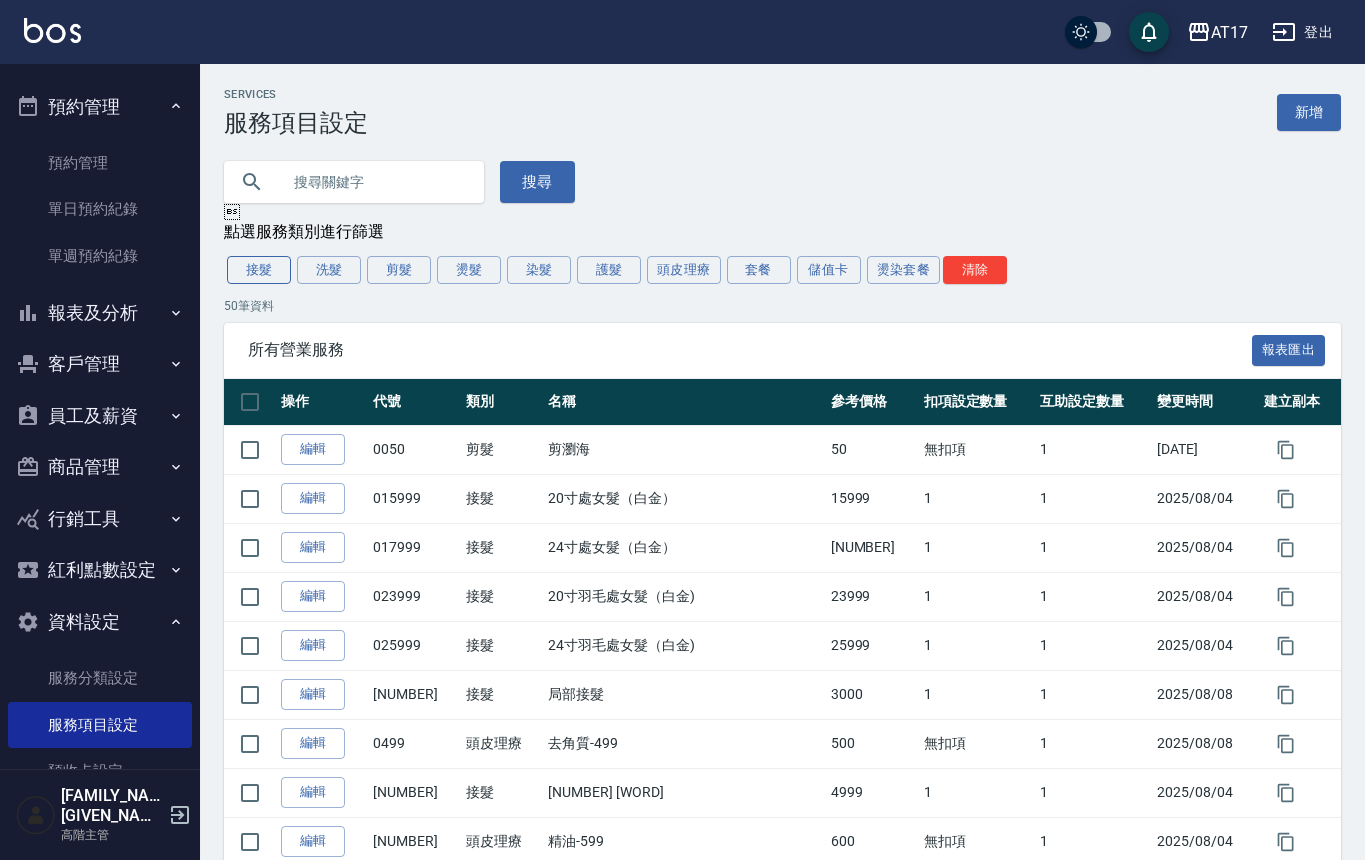 click on "接髮" at bounding box center [259, 270] 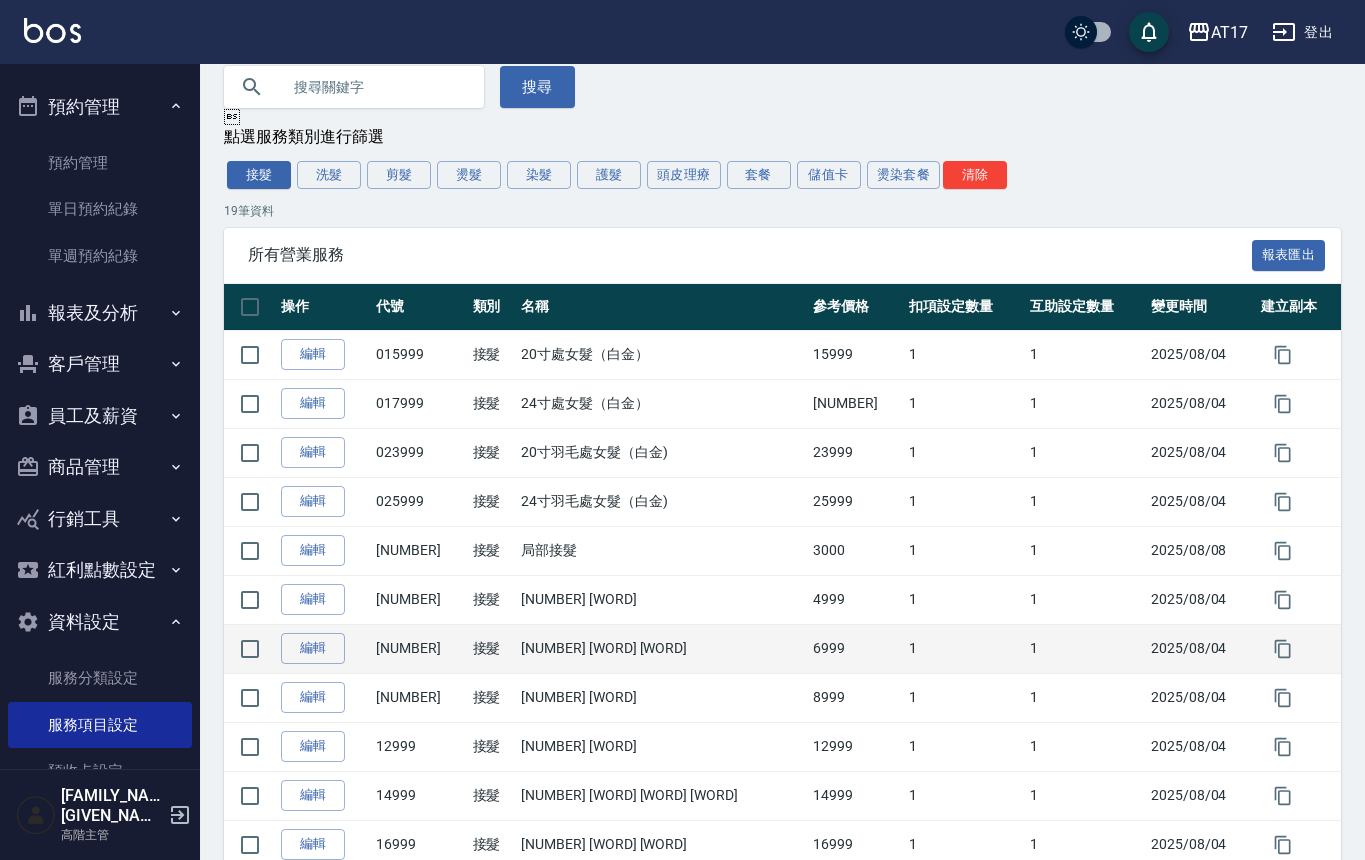 scroll, scrollTop: 121, scrollLeft: 0, axis: vertical 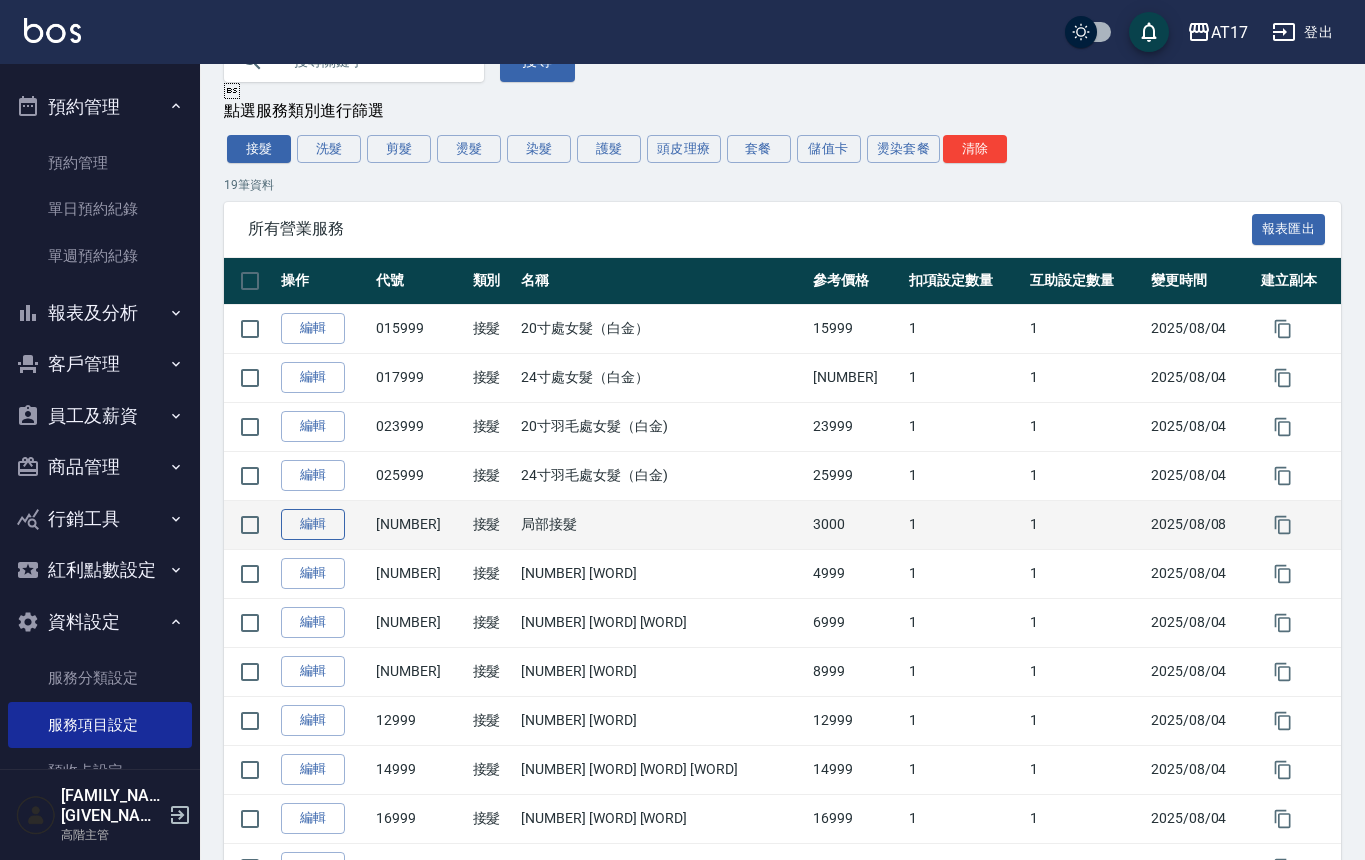 click on "編輯" at bounding box center [313, 524] 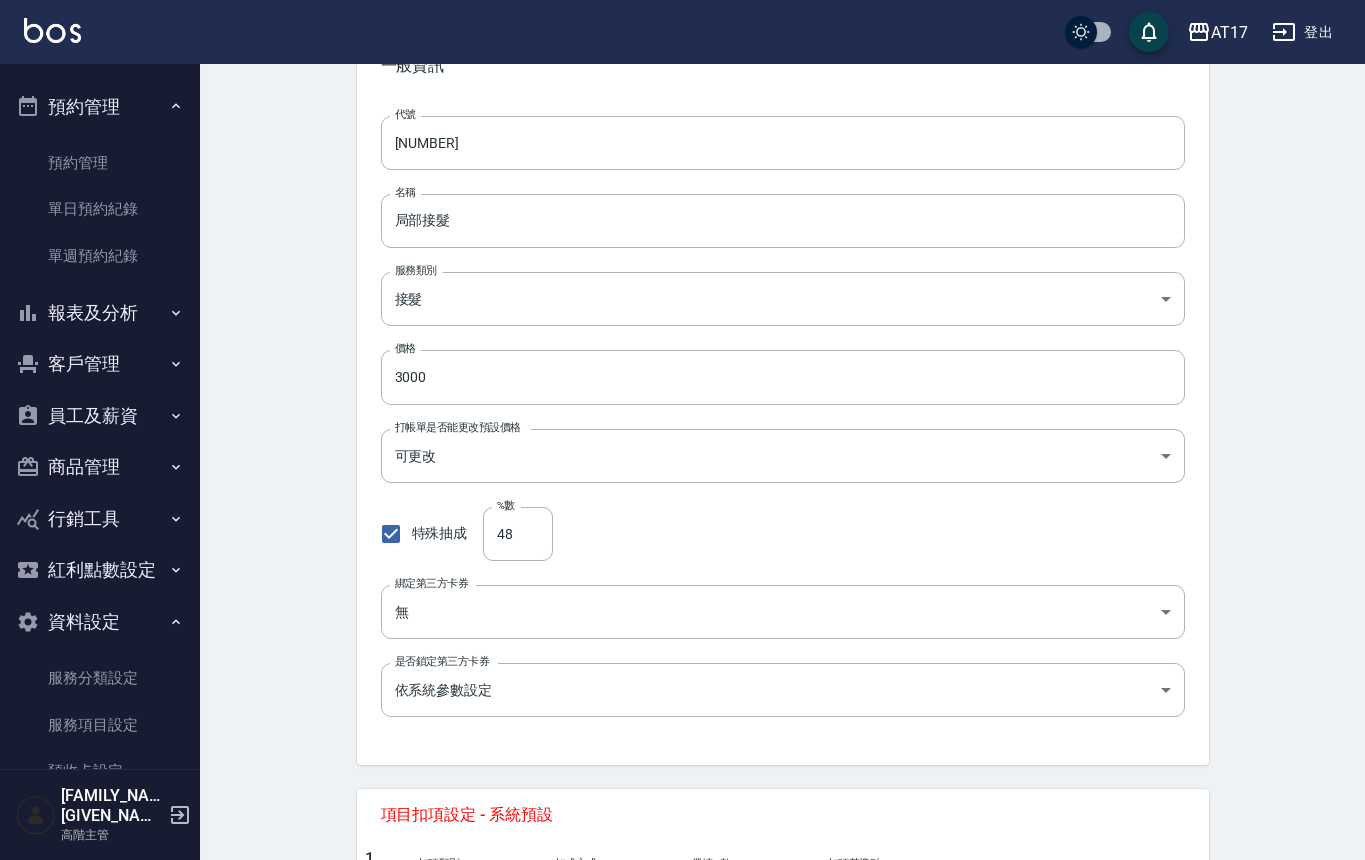 type on "44" 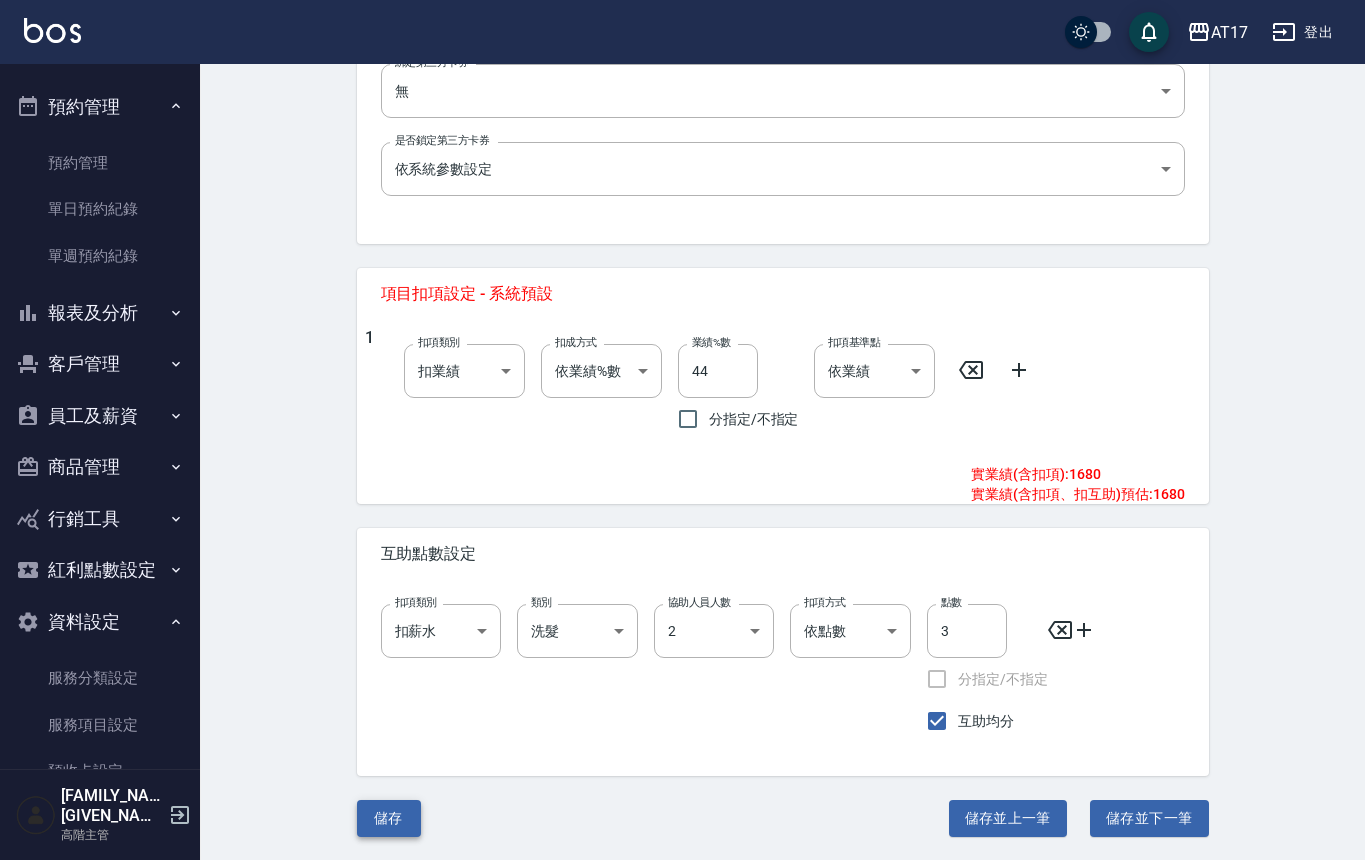 scroll, scrollTop: 641, scrollLeft: 0, axis: vertical 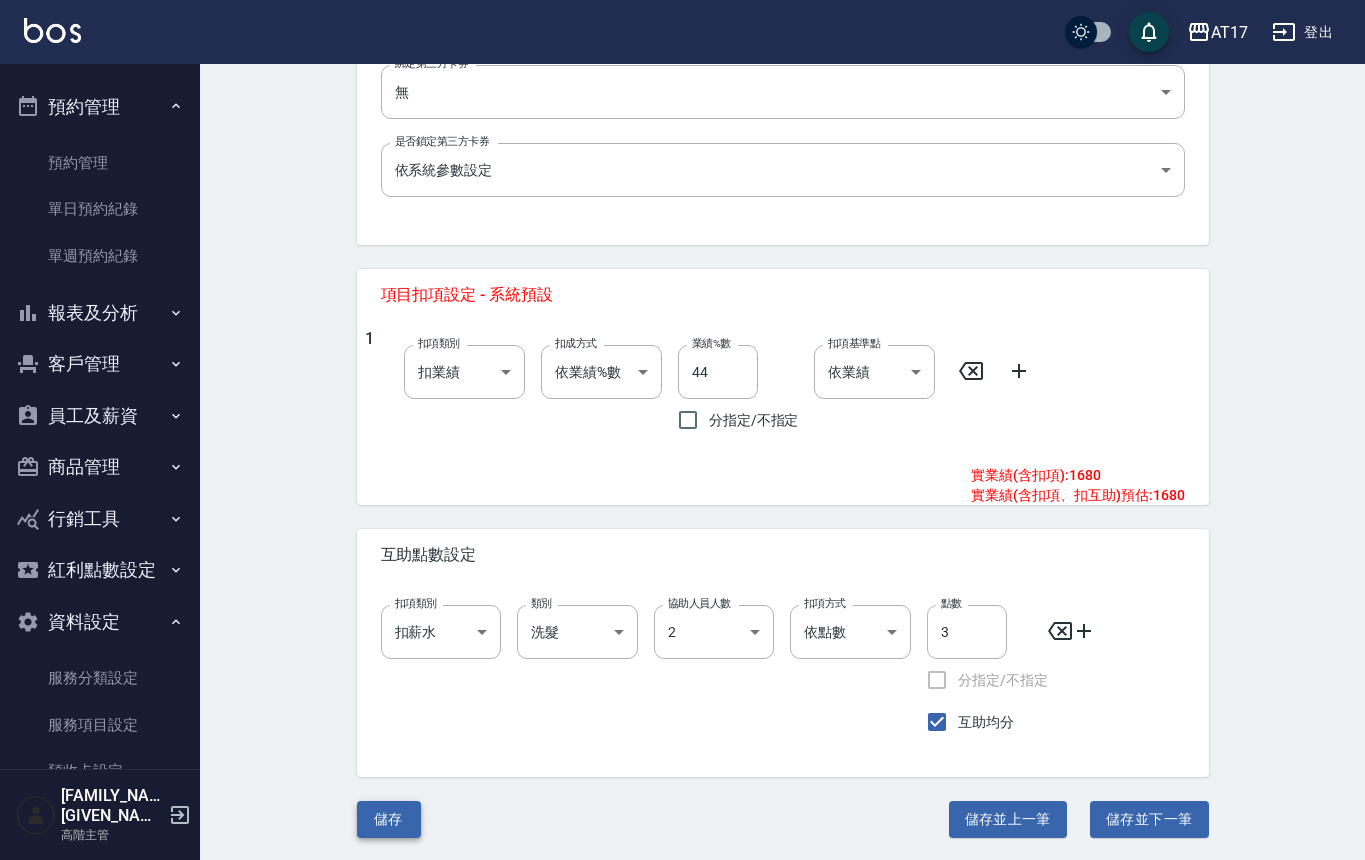 click on "儲存" at bounding box center (389, 819) 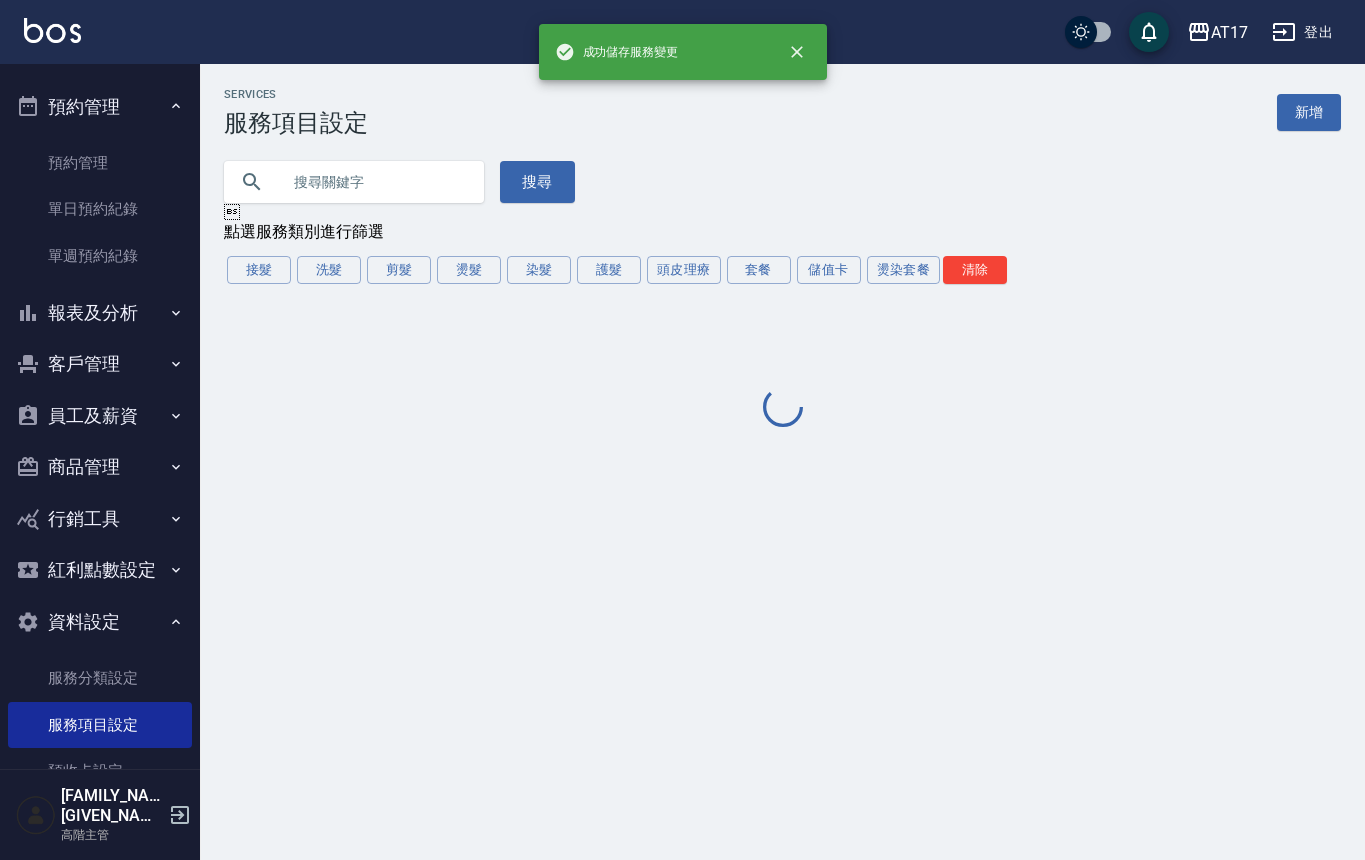 scroll, scrollTop: 0, scrollLeft: 0, axis: both 